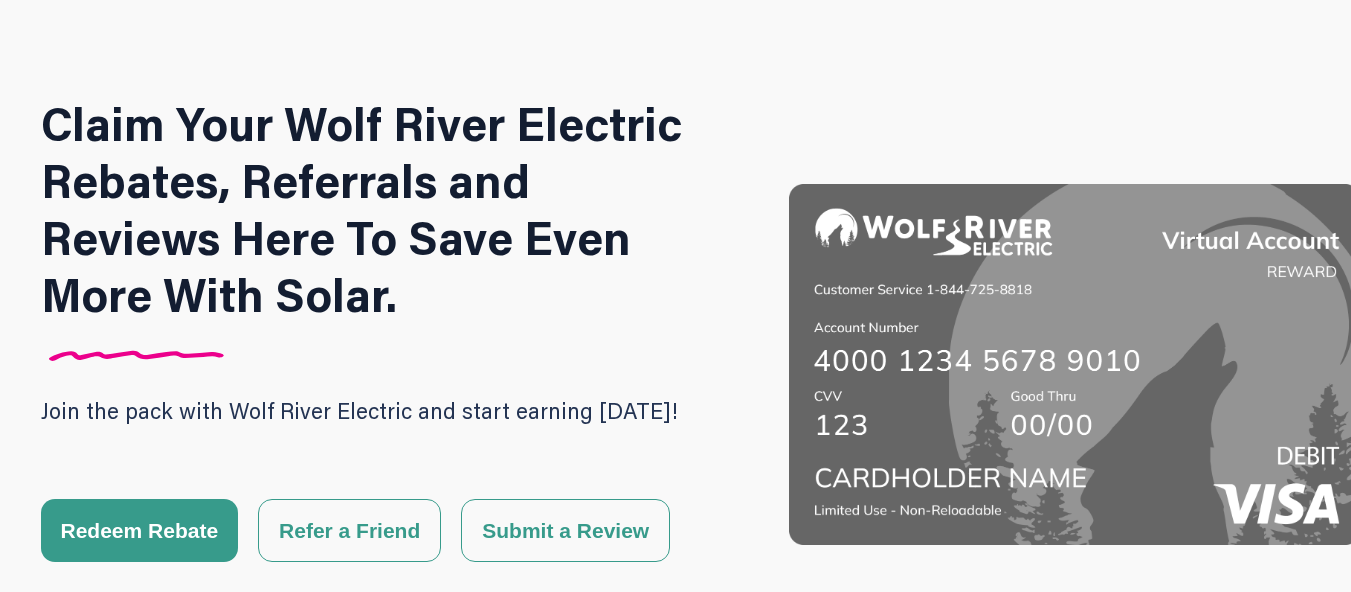 scroll, scrollTop: 0, scrollLeft: 0, axis: both 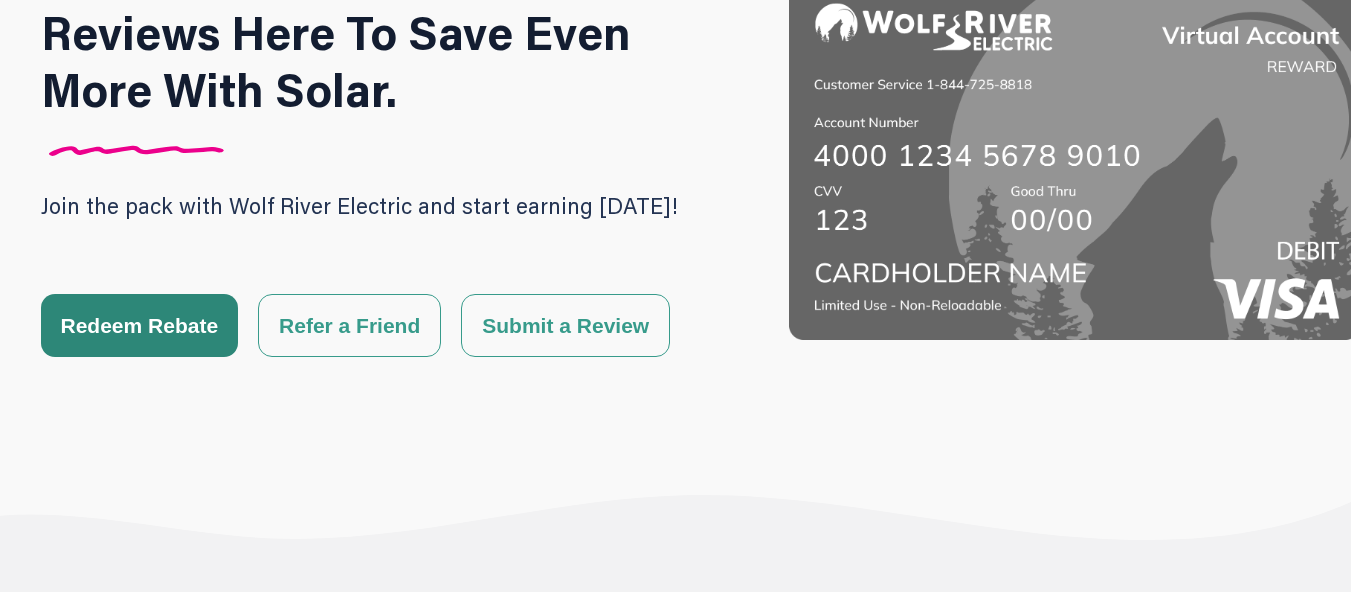click on "Redeem Rebate" at bounding box center (140, 325) 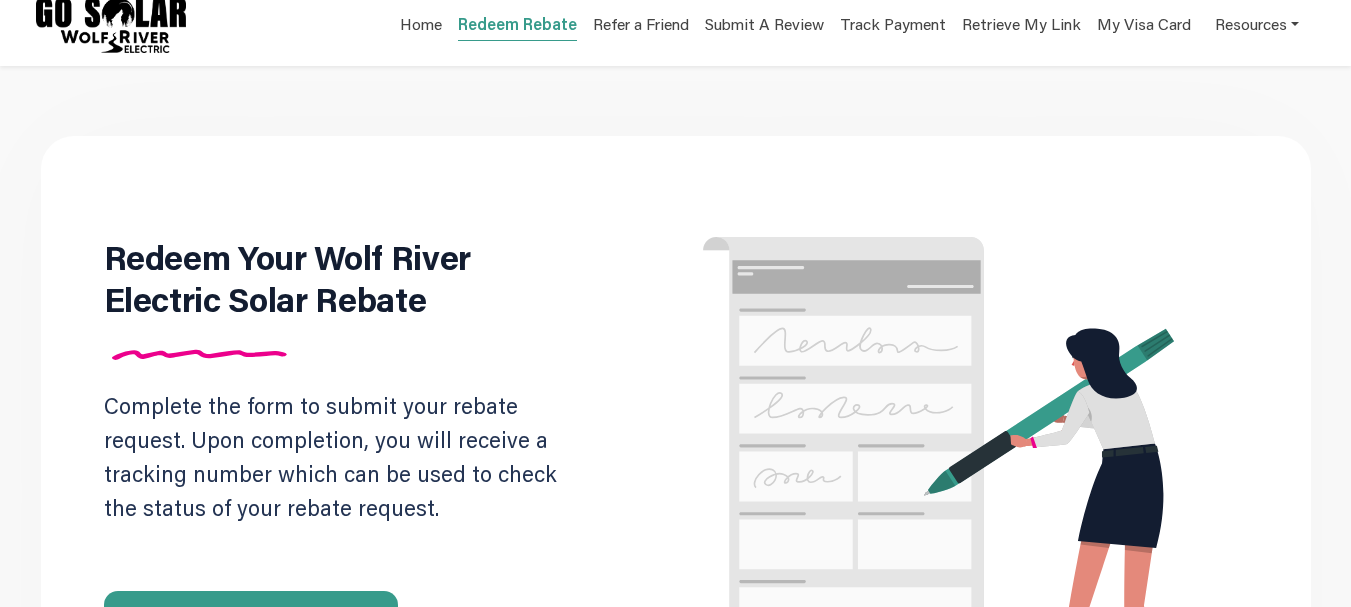 scroll, scrollTop: 400, scrollLeft: 0, axis: vertical 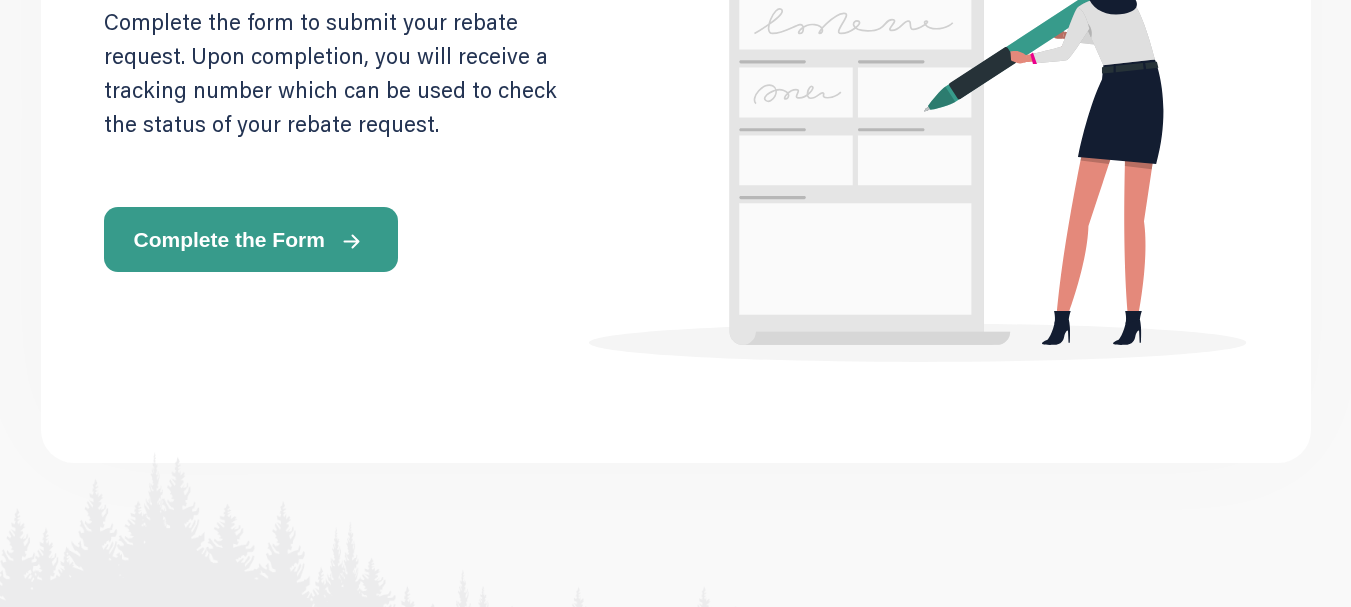 click on "Complete the Form" at bounding box center (251, 239) 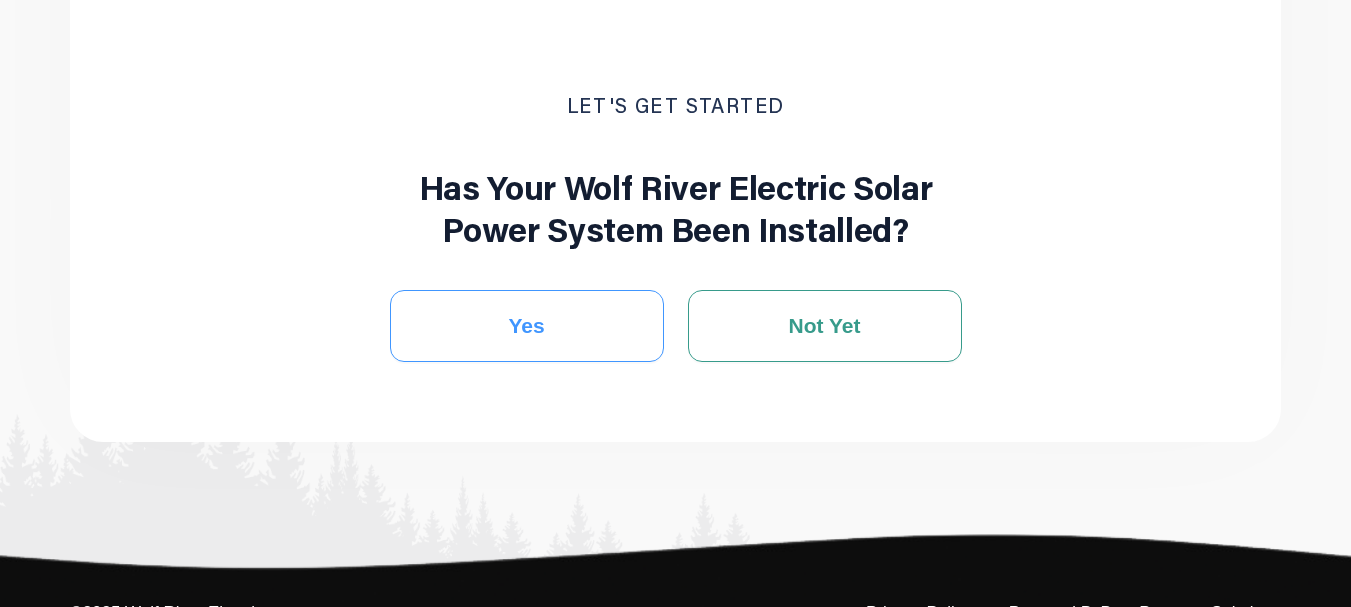 click on "Yes" at bounding box center (527, 326) 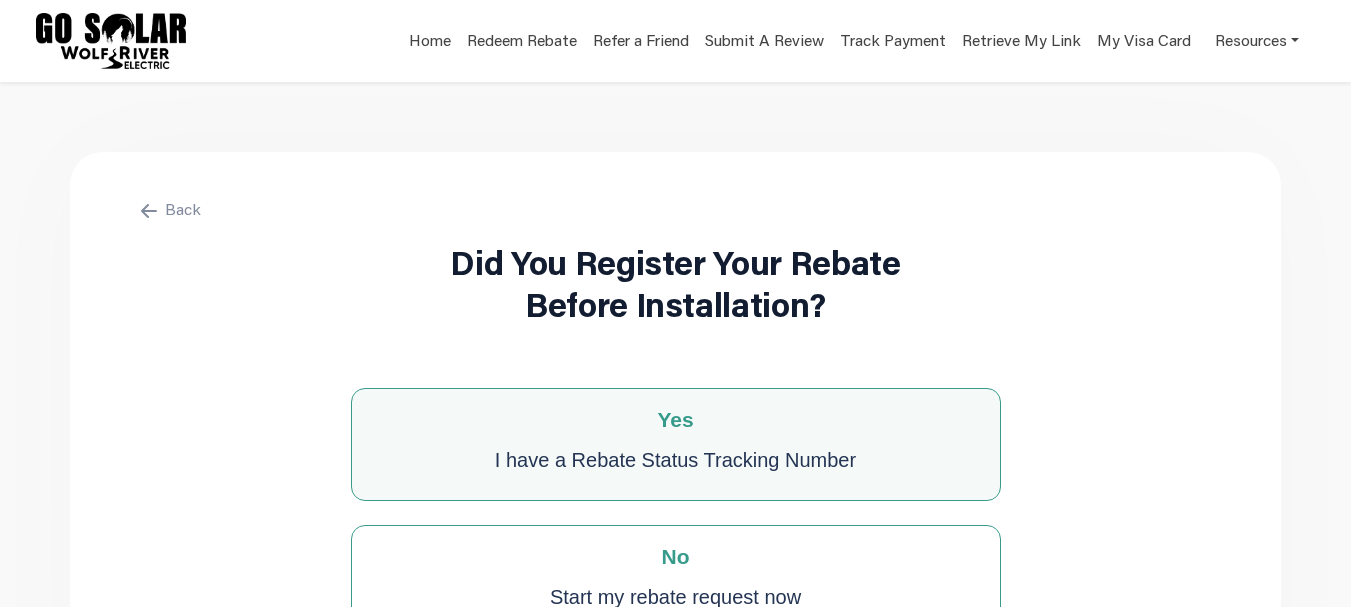 scroll, scrollTop: 300, scrollLeft: 0, axis: vertical 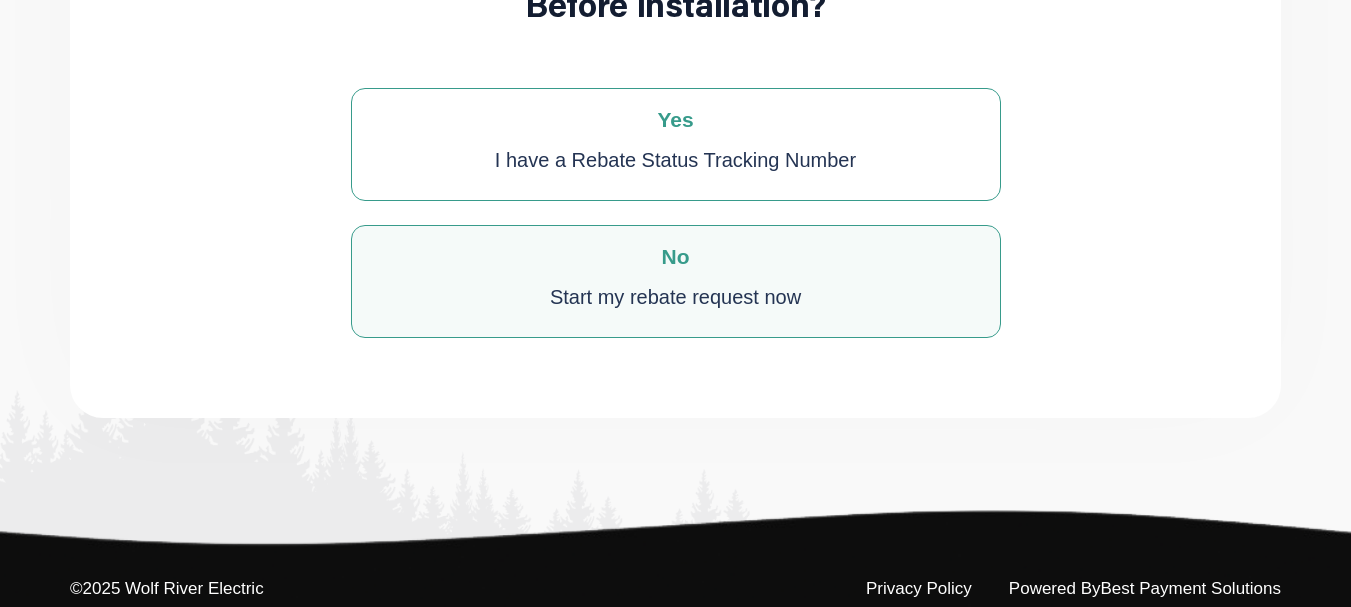click on "No Start my rebate request now" at bounding box center [676, 281] 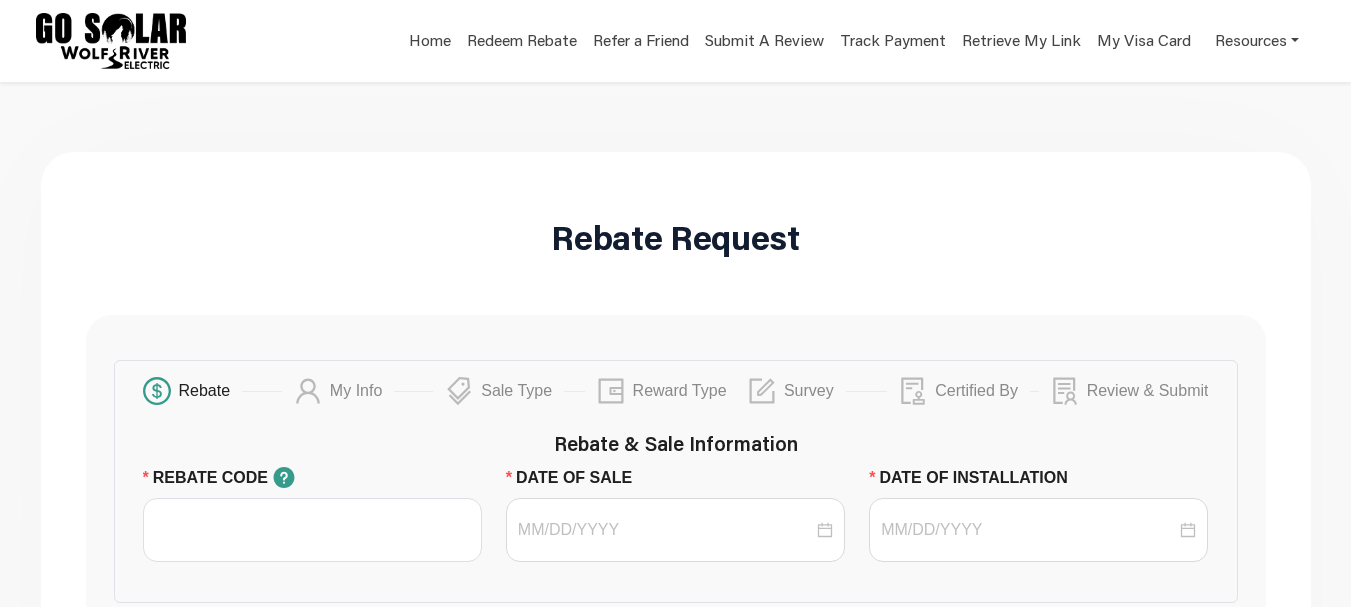 scroll, scrollTop: 400, scrollLeft: 0, axis: vertical 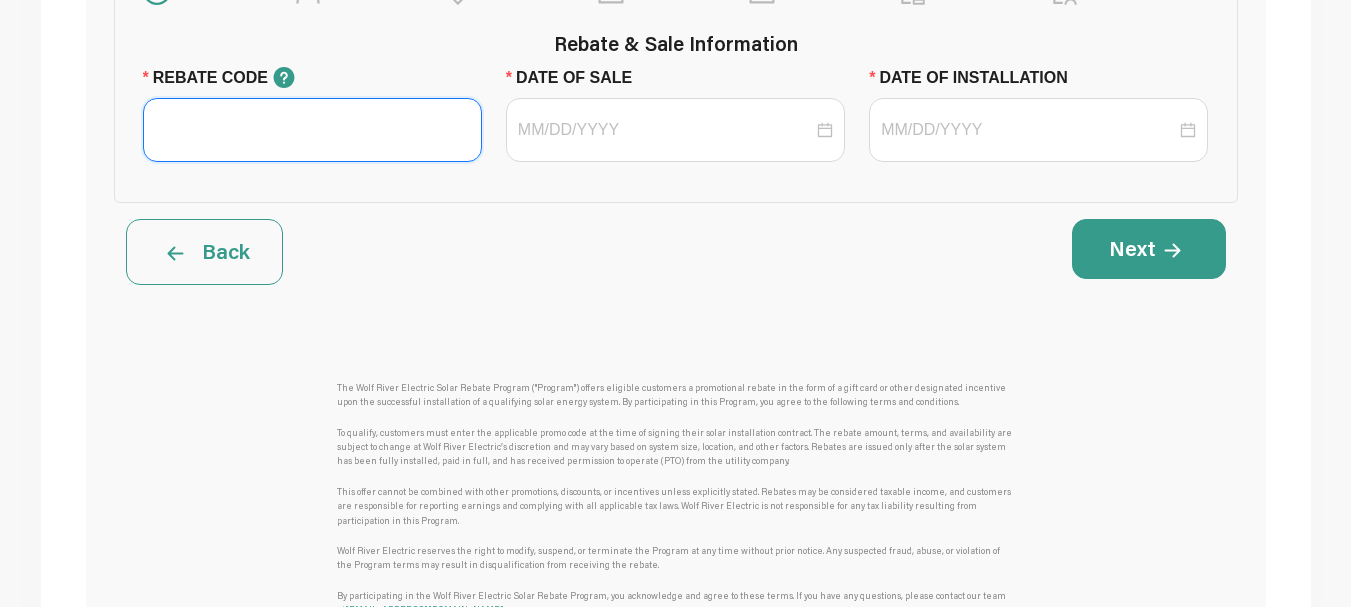 click on "REBATE CODE" at bounding box center [312, 130] 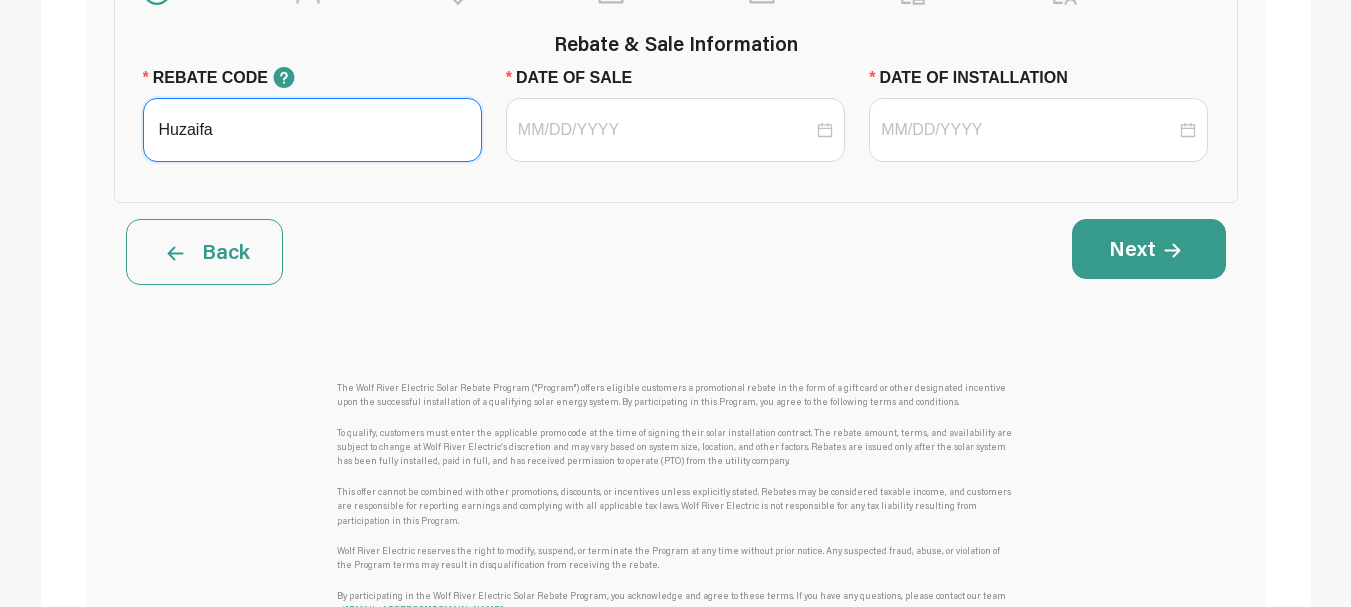 drag, startPoint x: 246, startPoint y: 125, endPoint x: 75, endPoint y: 149, distance: 172.676 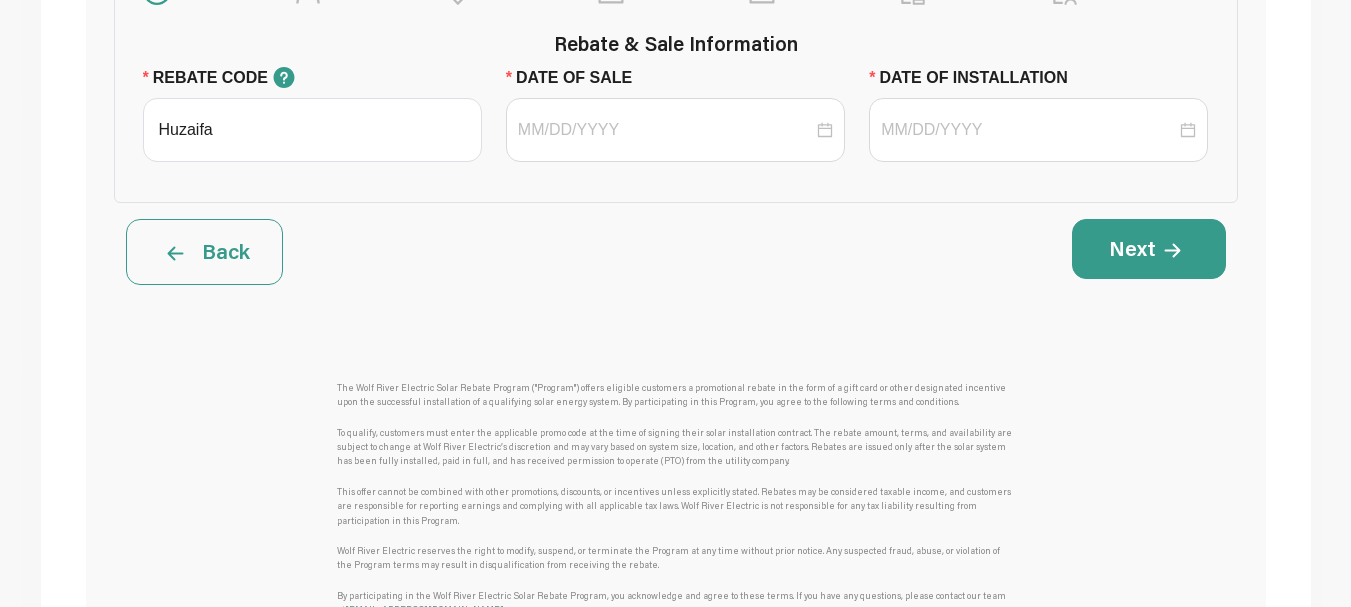 click on "Back" at bounding box center (395, 252) 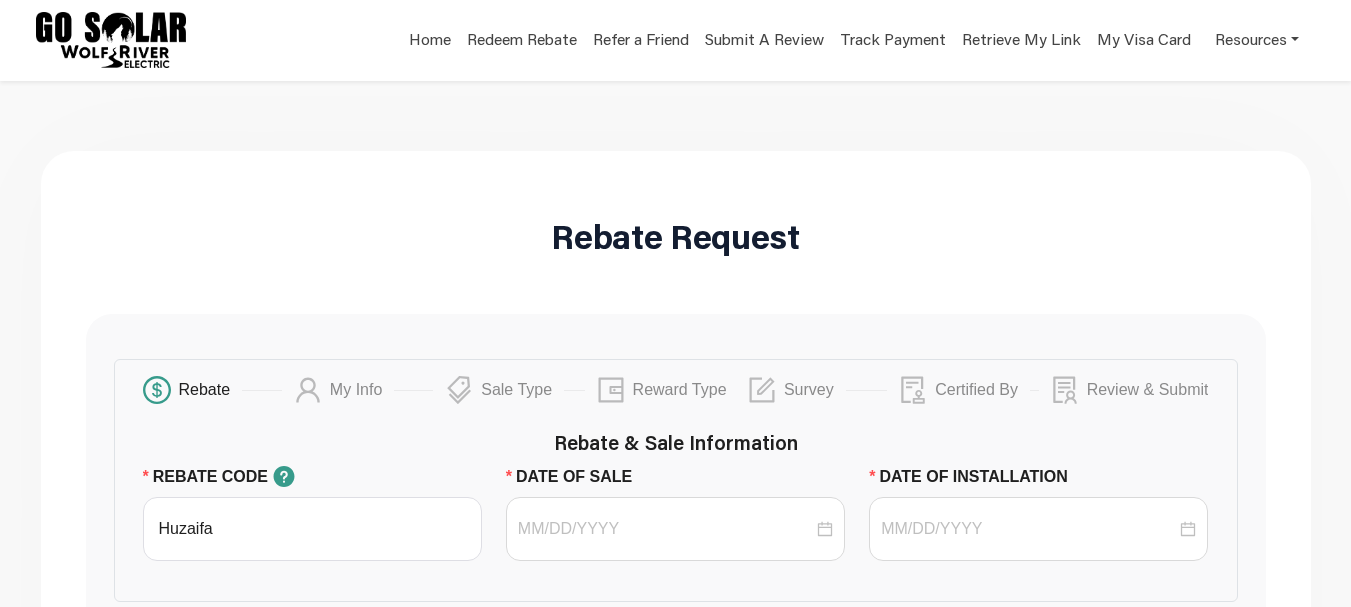 scroll, scrollTop: 0, scrollLeft: 0, axis: both 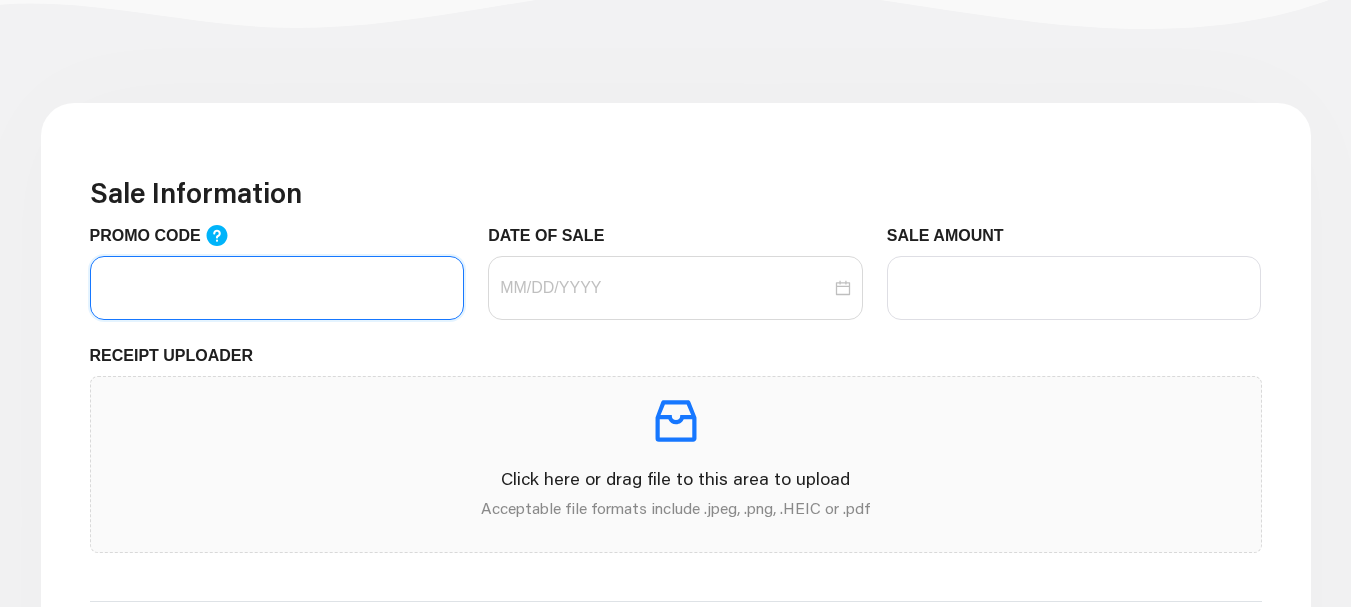 click on "PROMO CODE" at bounding box center (277, 288) 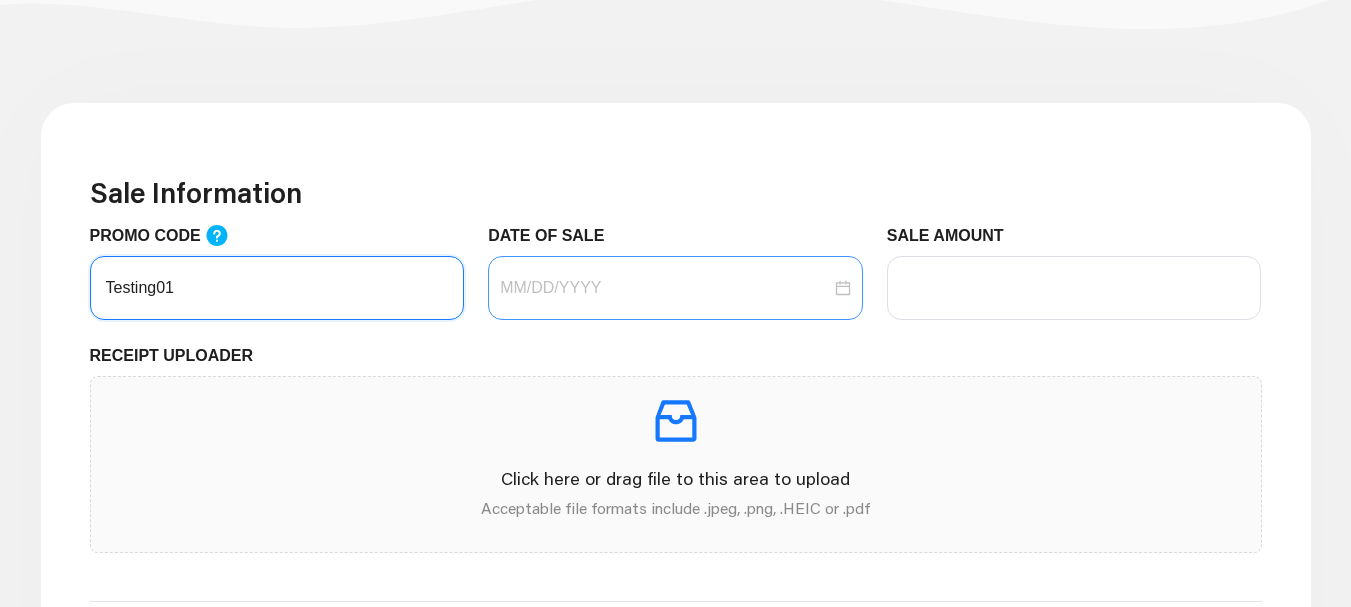 type on "Testing01" 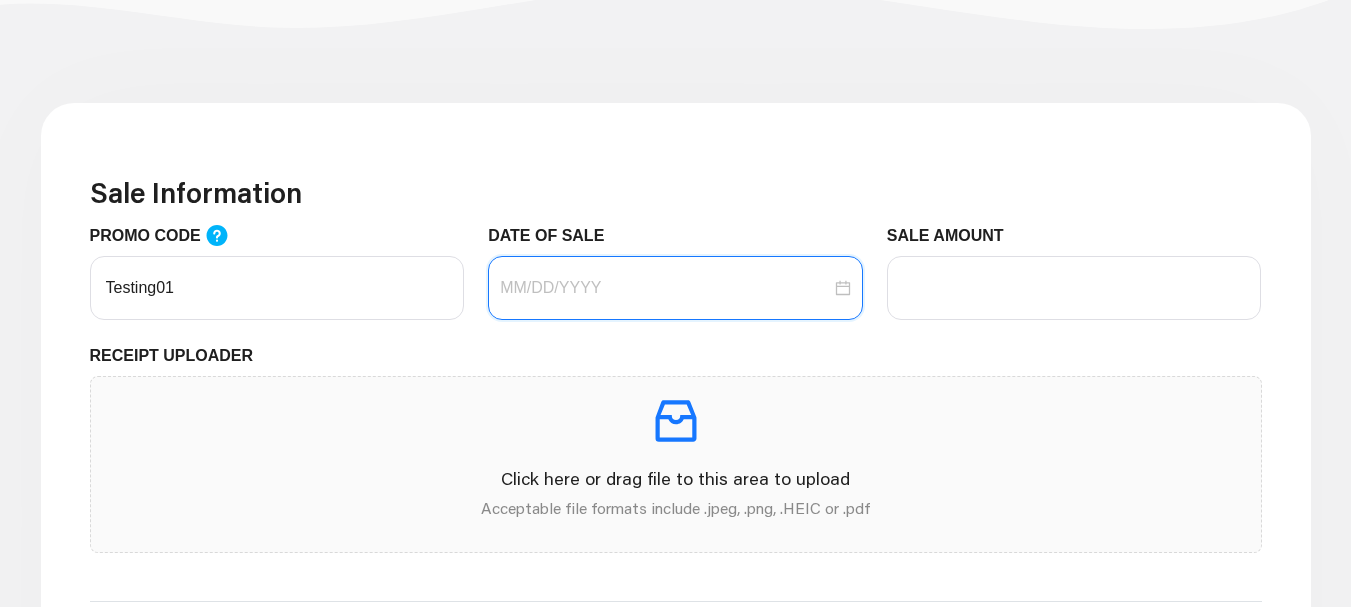 click on "DATE OF SALE" at bounding box center (665, 288) 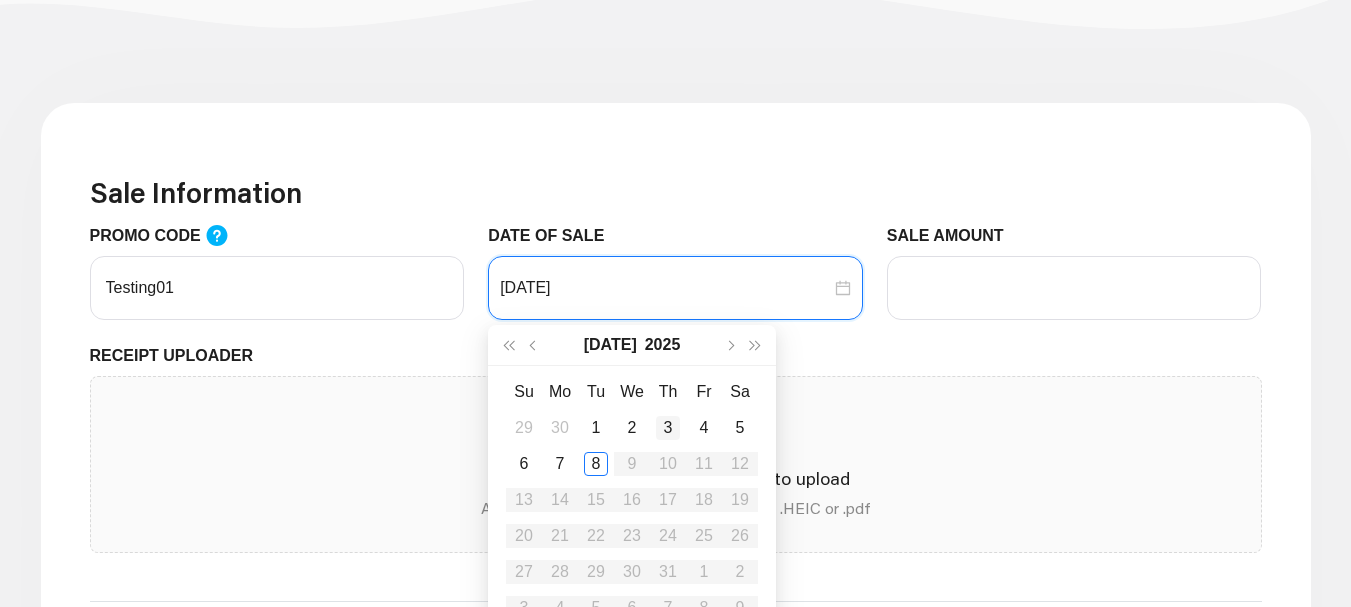 type on "07/03/2025" 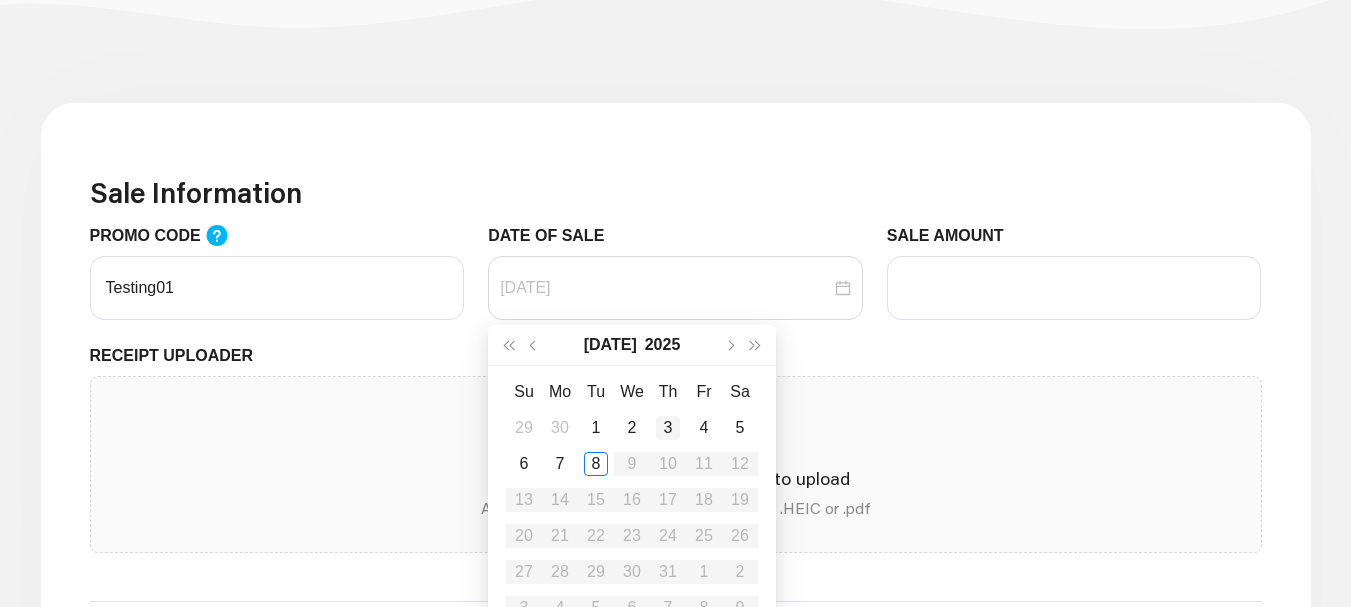 click on "3" at bounding box center [668, 428] 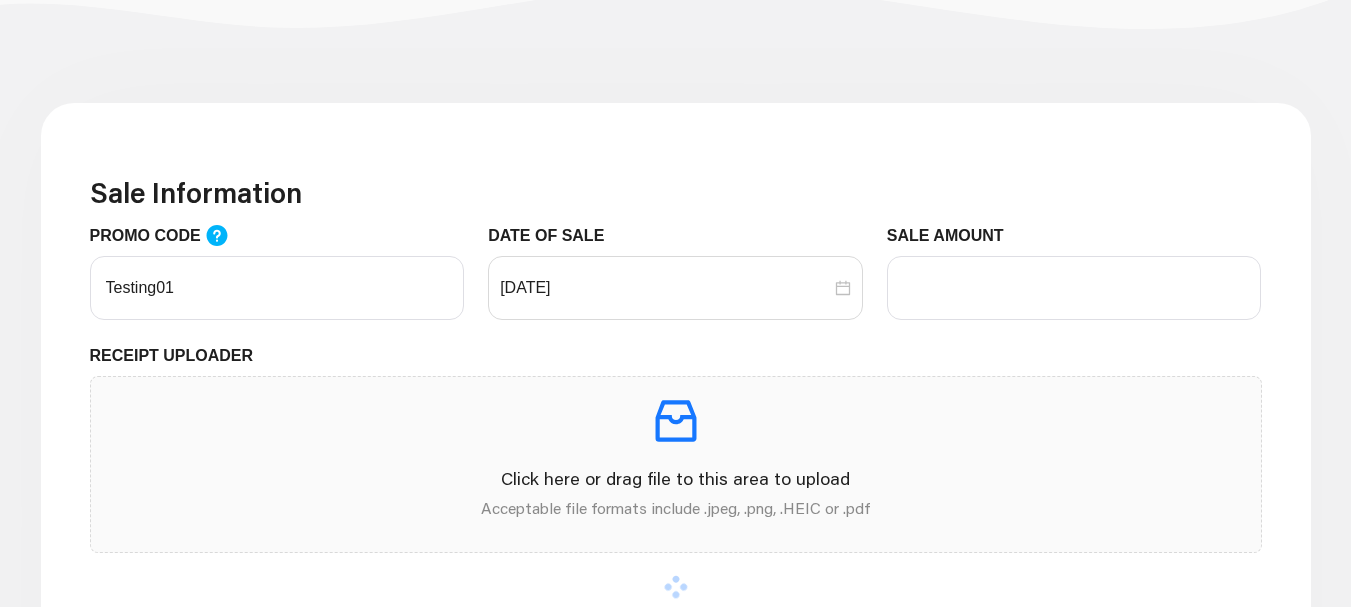 click on "RECEIPT UPLOADER" at bounding box center (676, 360) 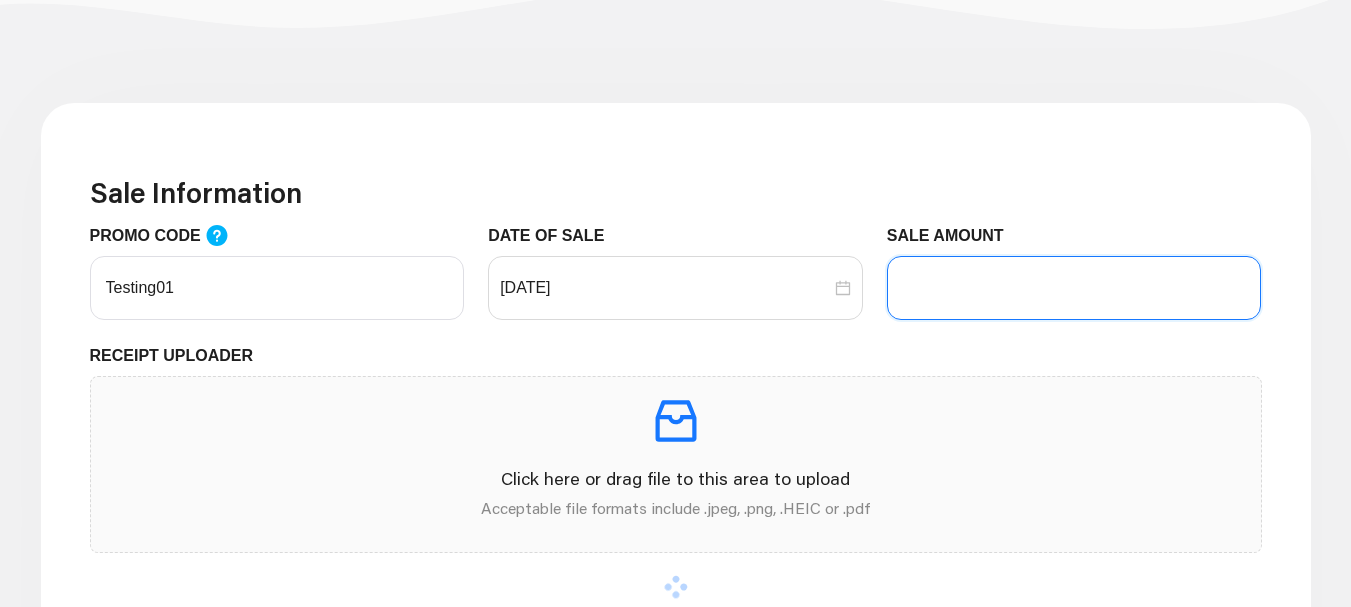 click on "SALE AMOUNT" at bounding box center [1074, 288] 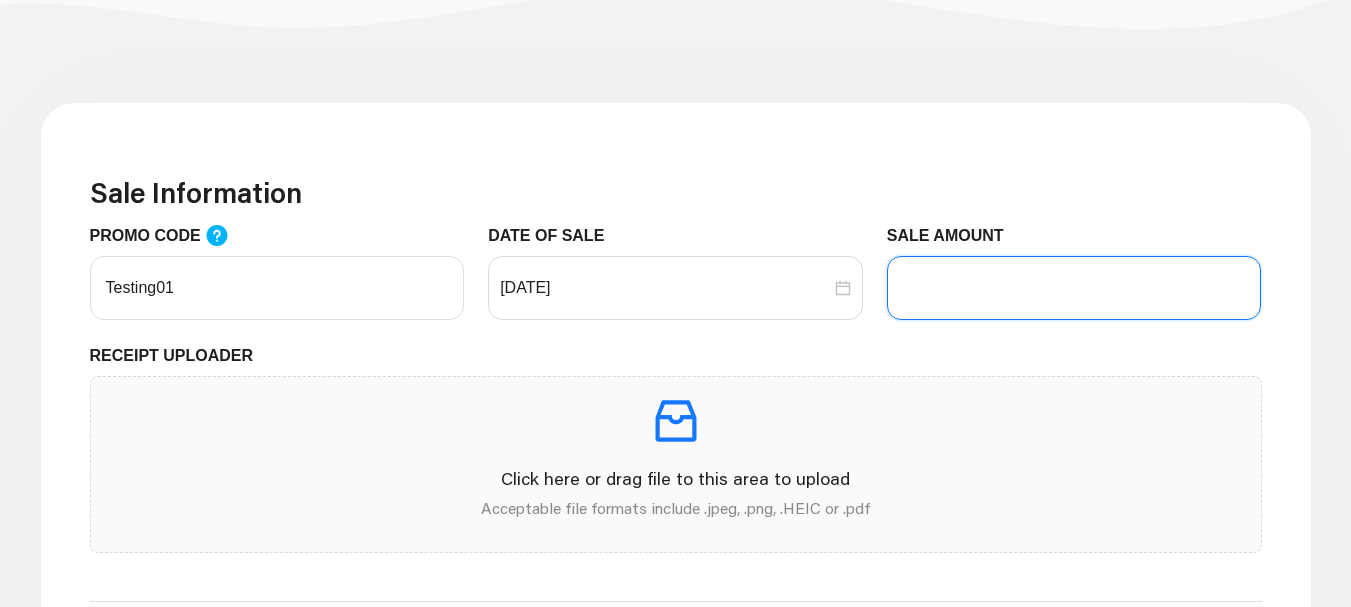 type on "100" 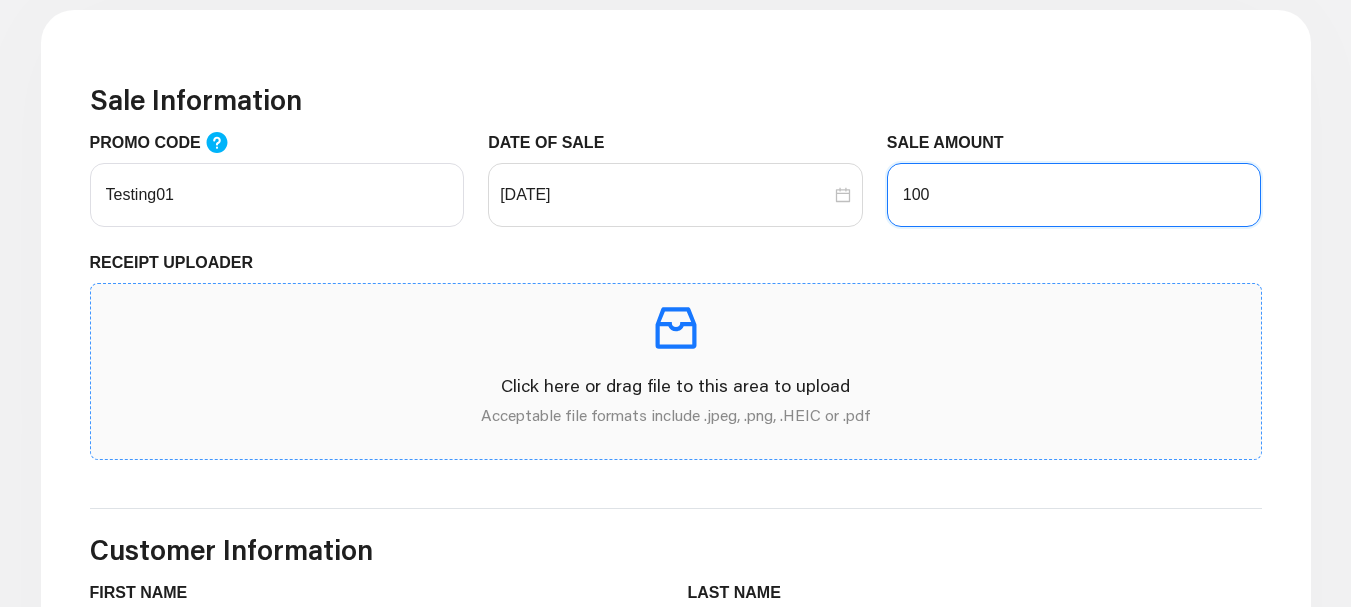 scroll, scrollTop: 700, scrollLeft: 0, axis: vertical 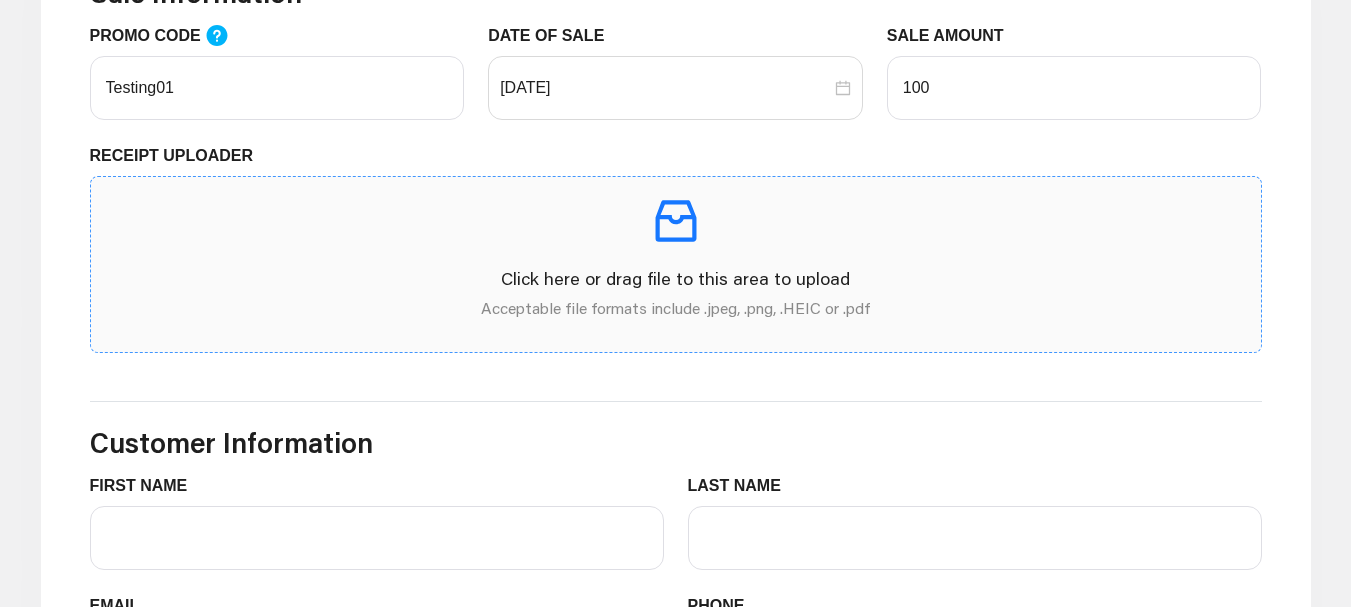 click on "Click here or drag file to this area to upload Acceptable file formats include .jpeg, .png, .HEIC or .pdf" at bounding box center (676, 264) 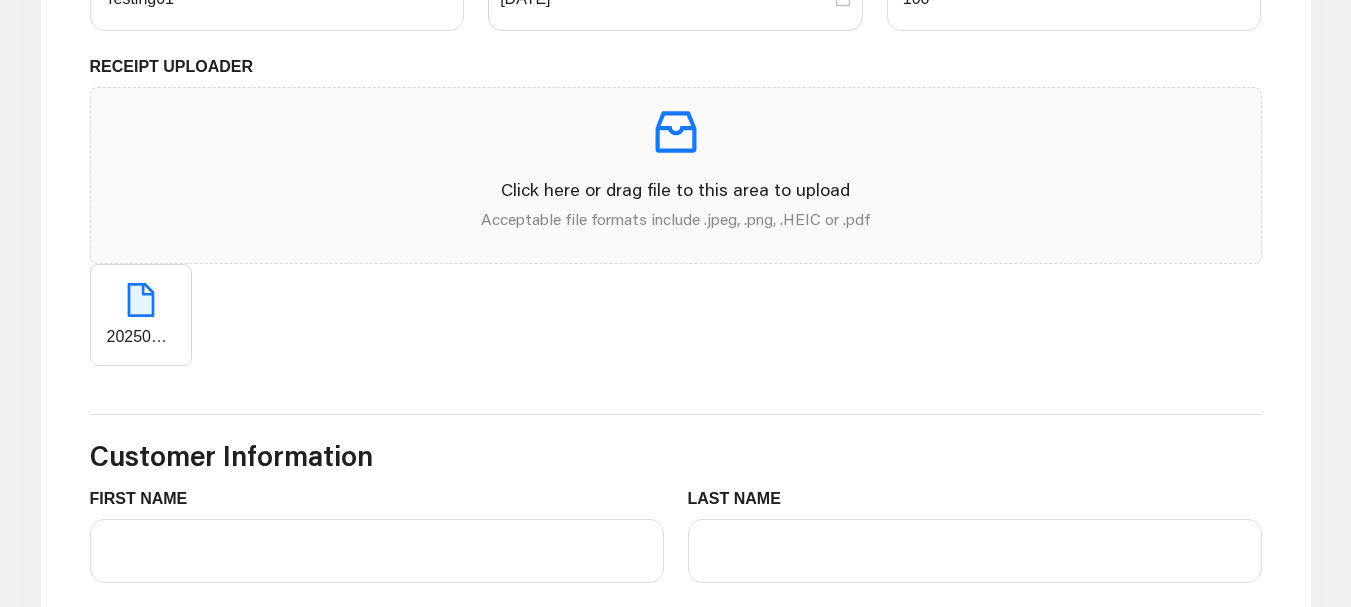 scroll, scrollTop: 900, scrollLeft: 0, axis: vertical 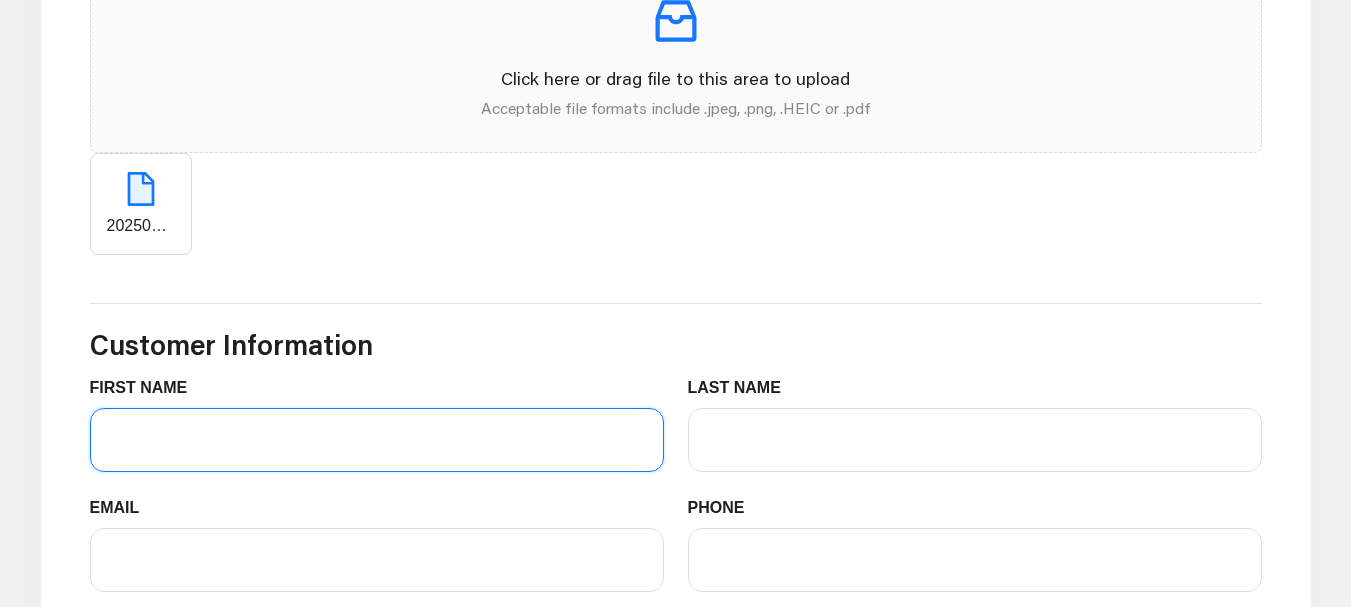 click on "FIRST NAME" at bounding box center (377, 440) 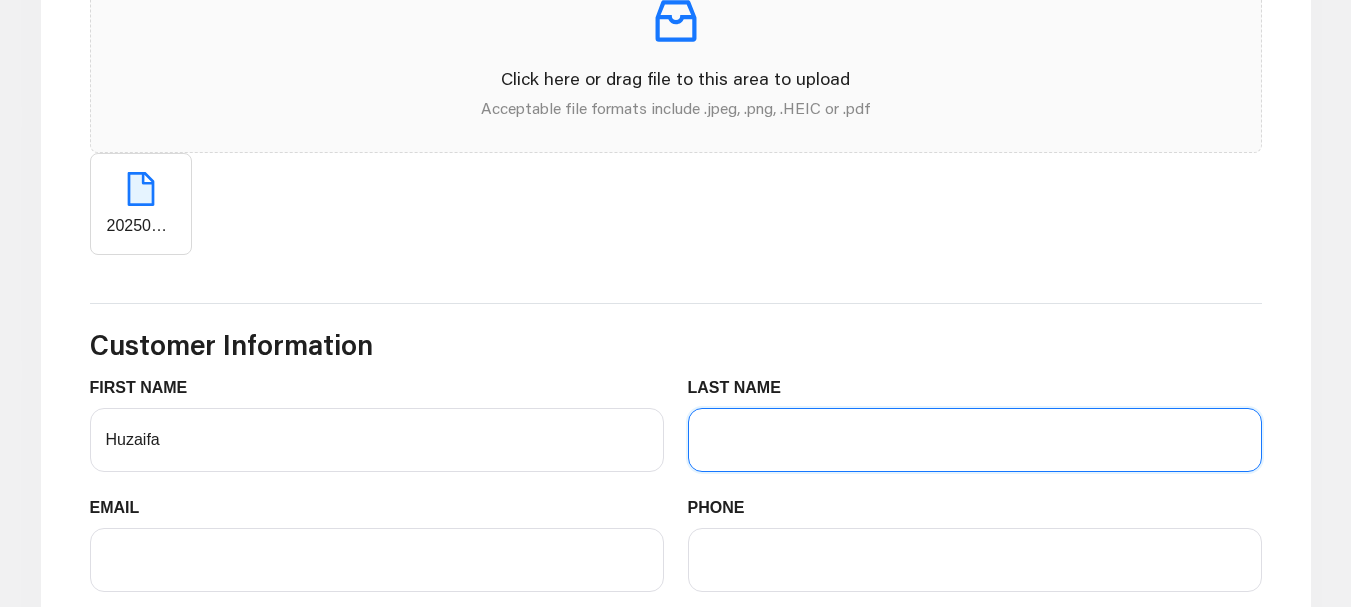 click on "LAST NAME" at bounding box center [975, 440] 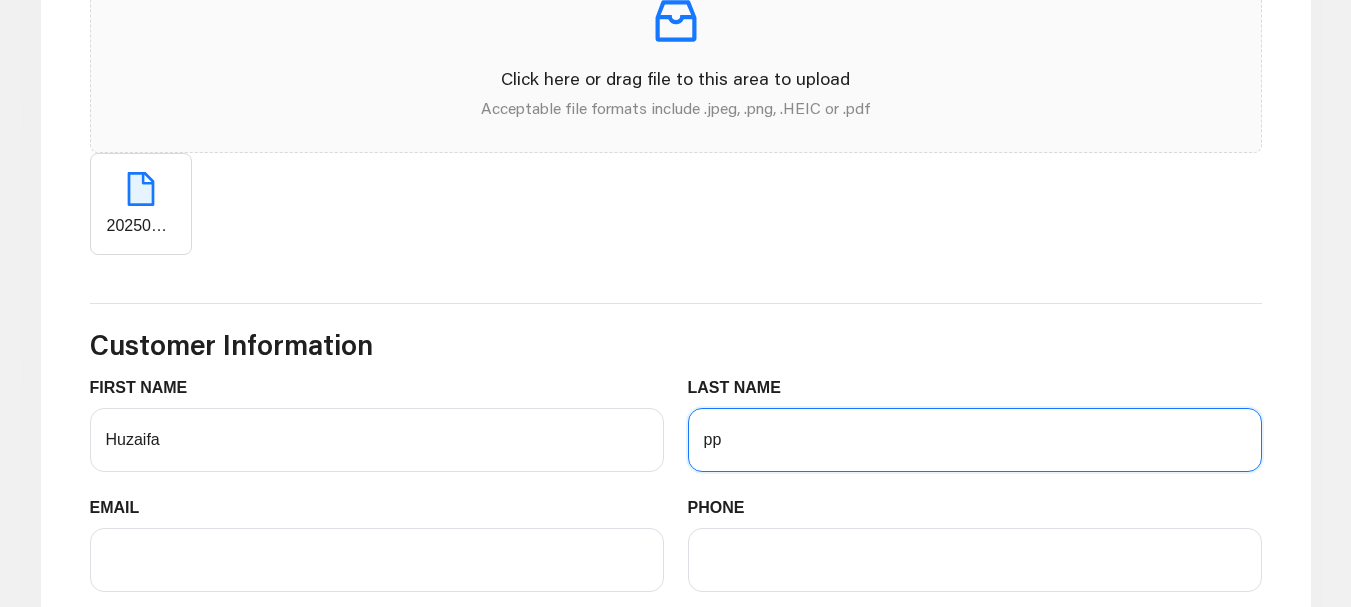 type on "p" 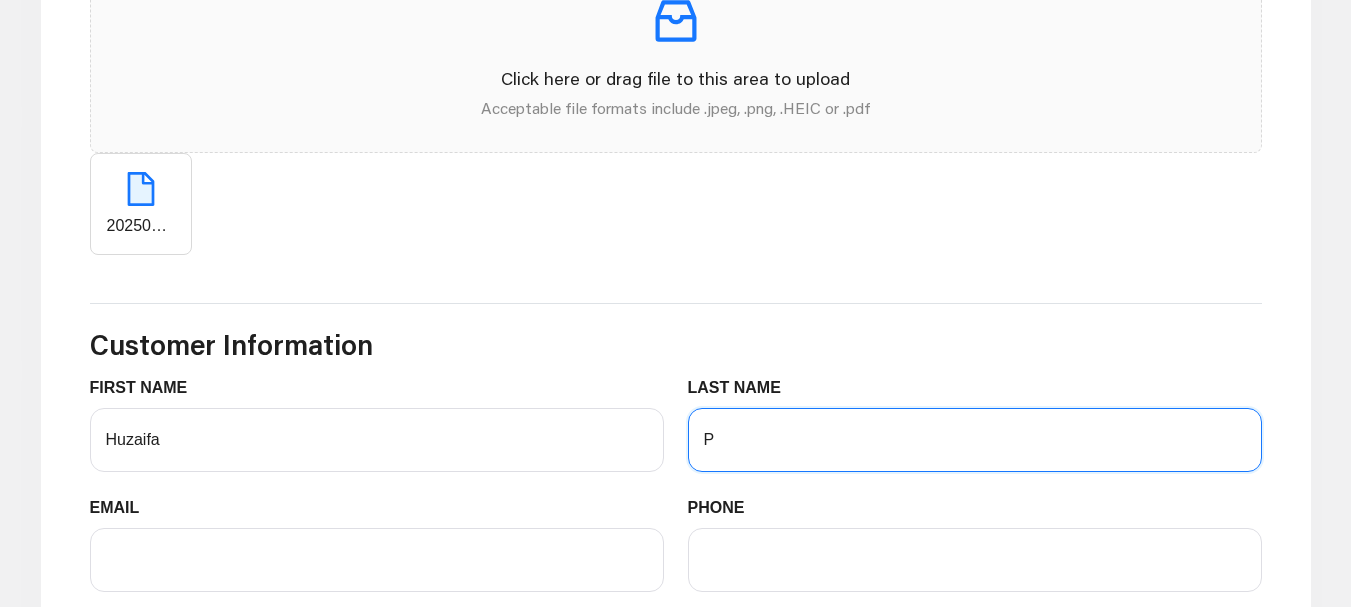type on "Pimapri" 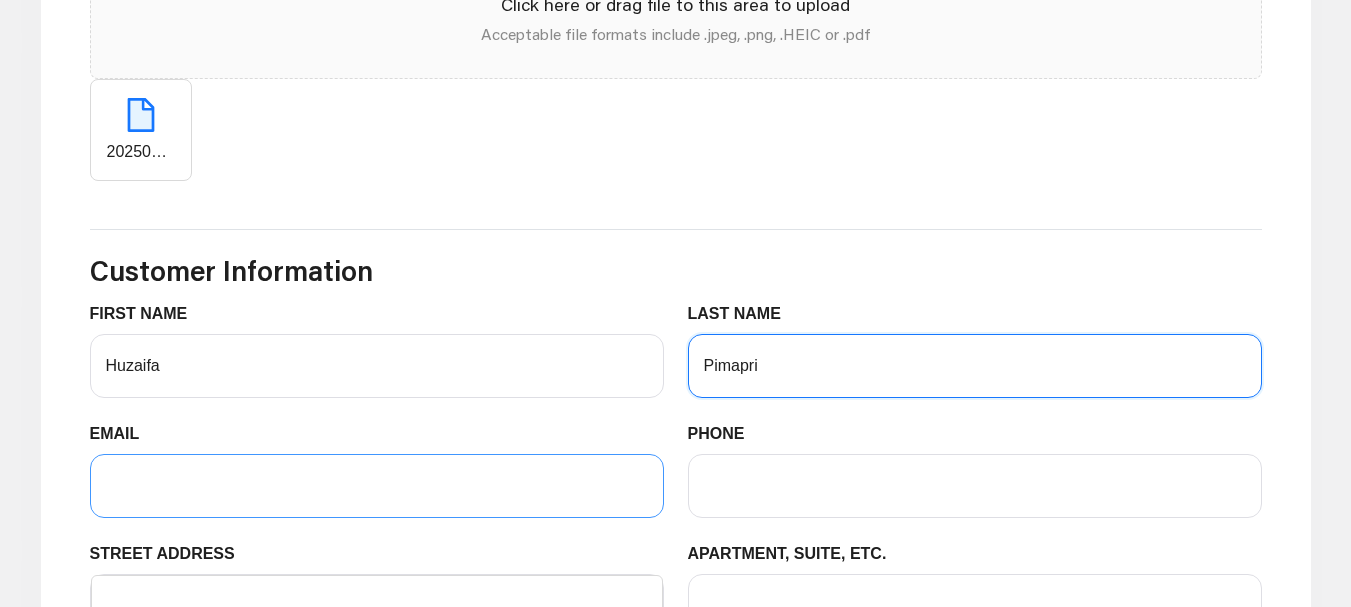 scroll, scrollTop: 1100, scrollLeft: 0, axis: vertical 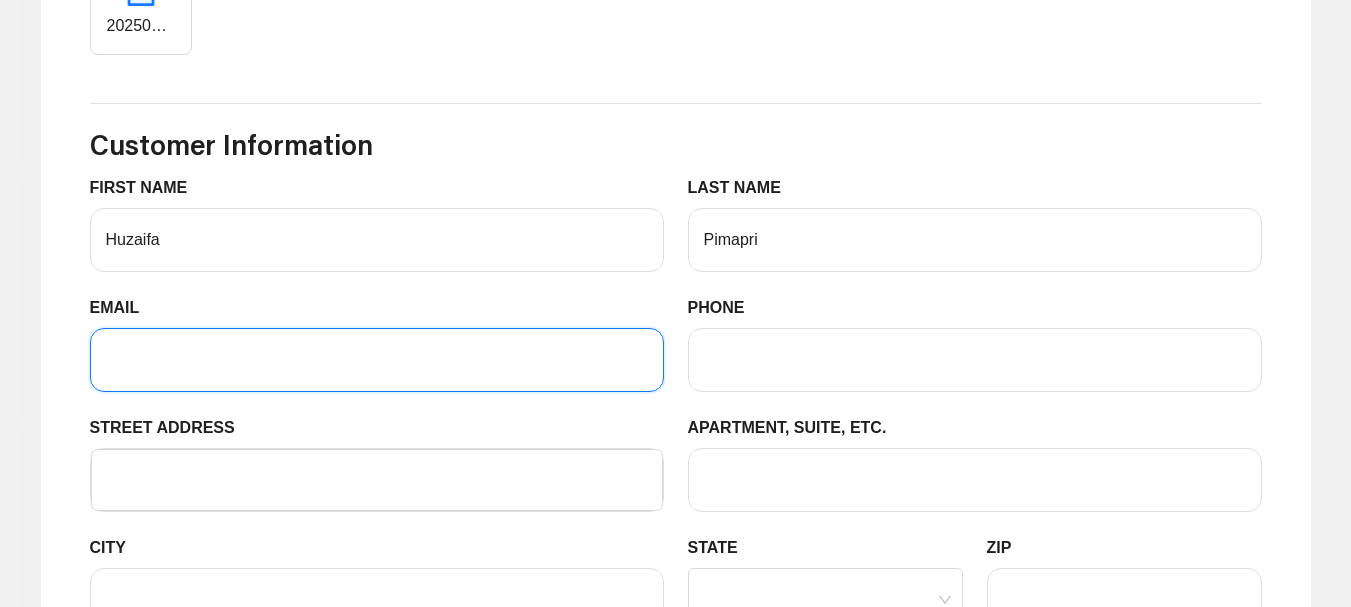 click on "EMAIL" at bounding box center [377, 360] 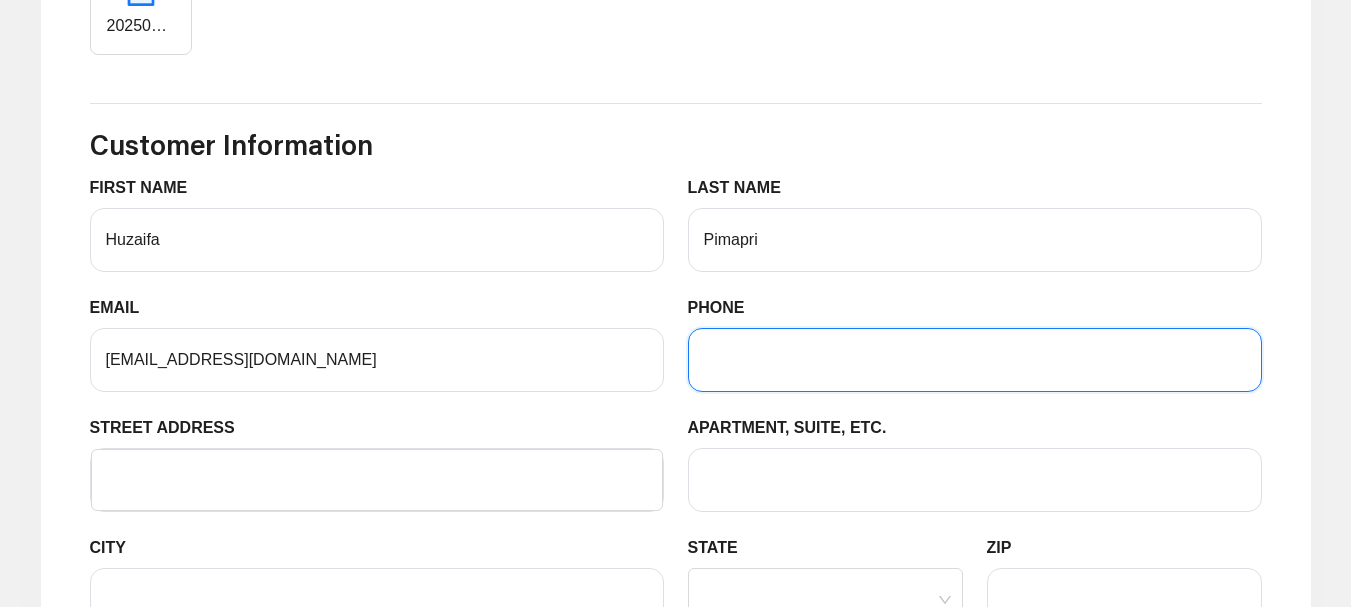 type on "9494079278" 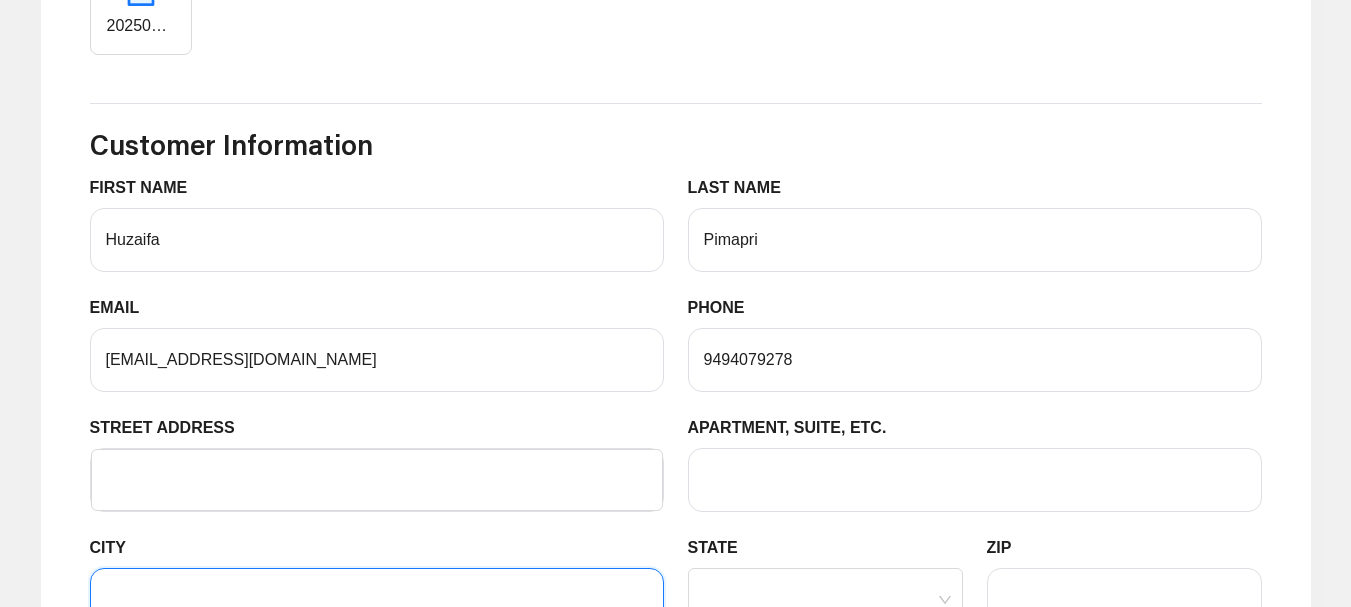 type on "New York" 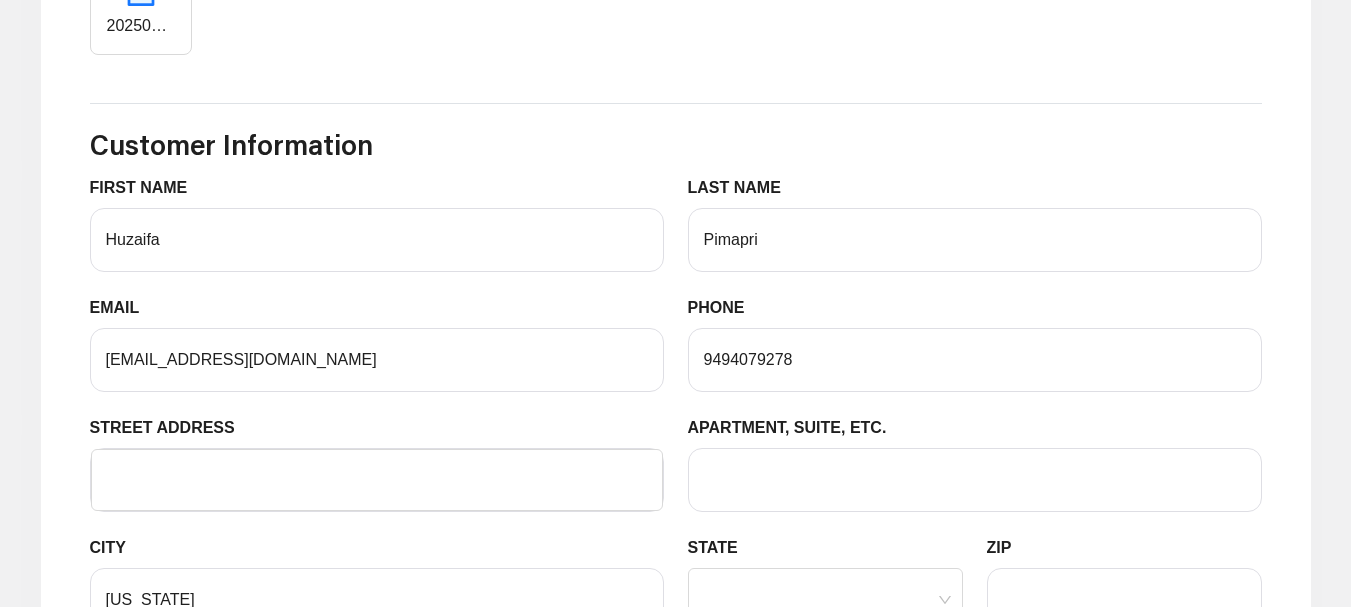 type on "Route 1" 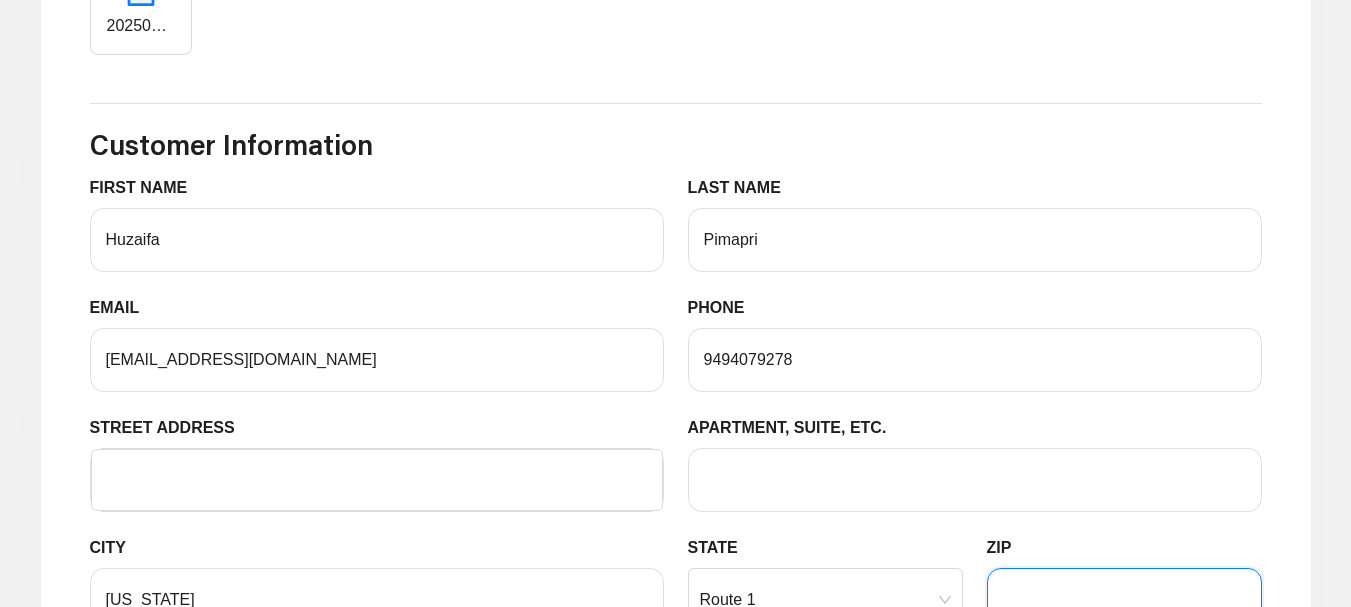 type on "10001" 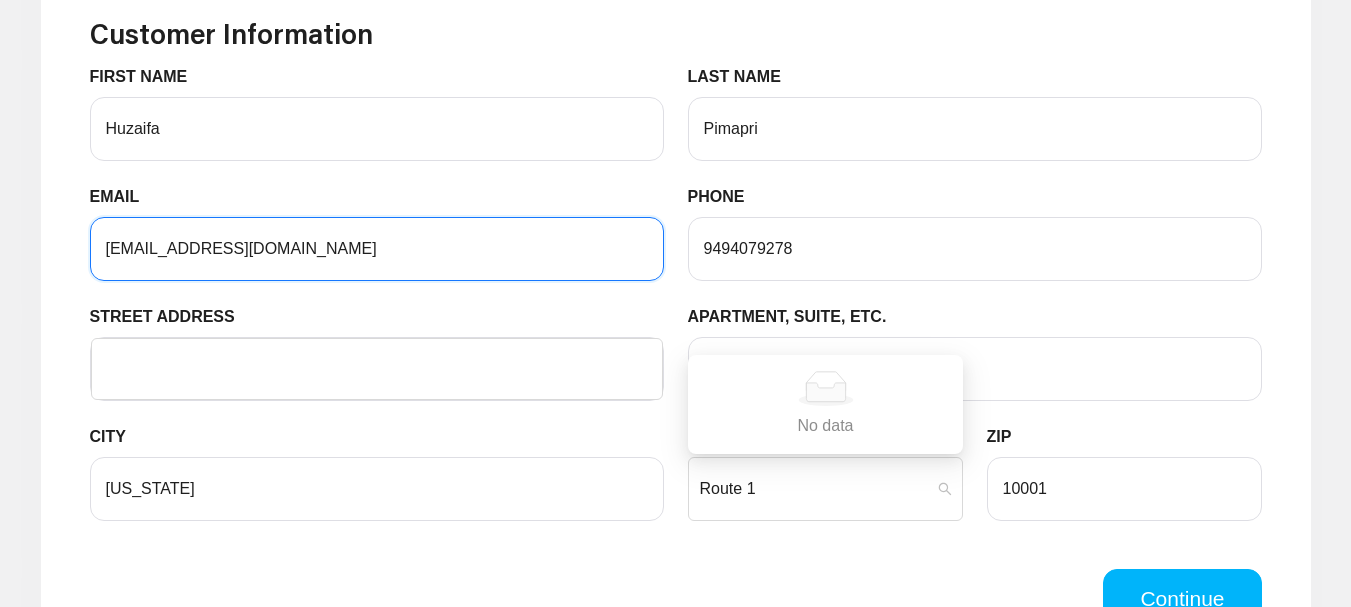 scroll, scrollTop: 1300, scrollLeft: 0, axis: vertical 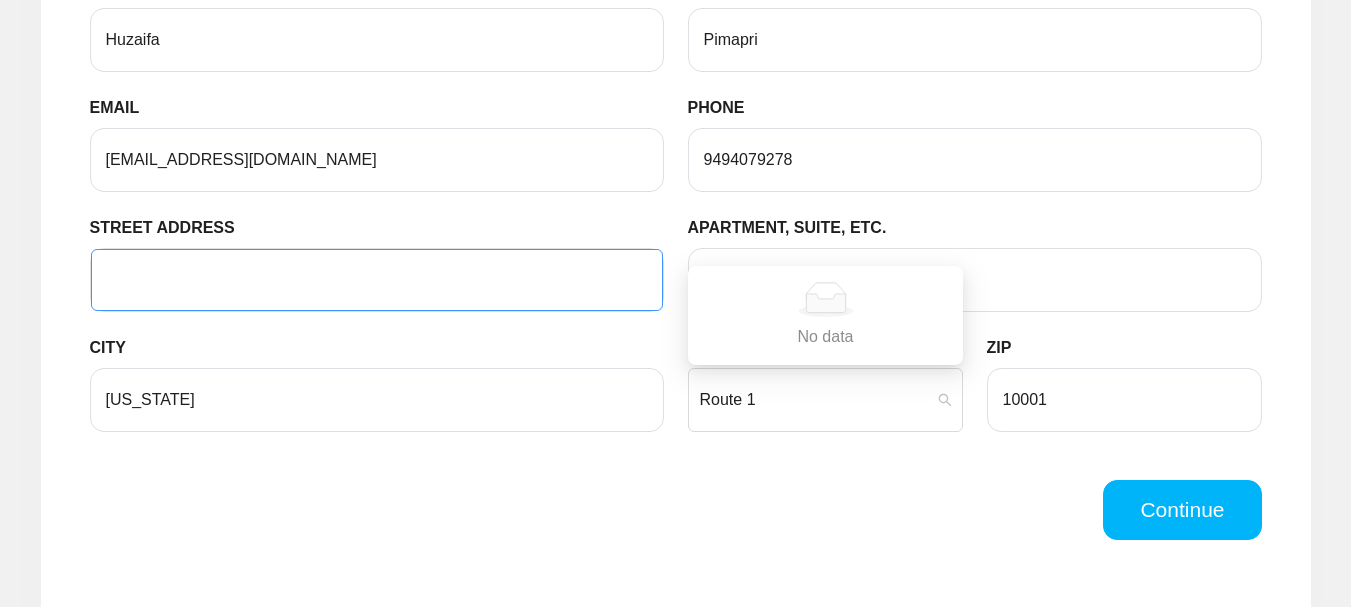 click on "STREET ADDRESS" at bounding box center [377, 280] 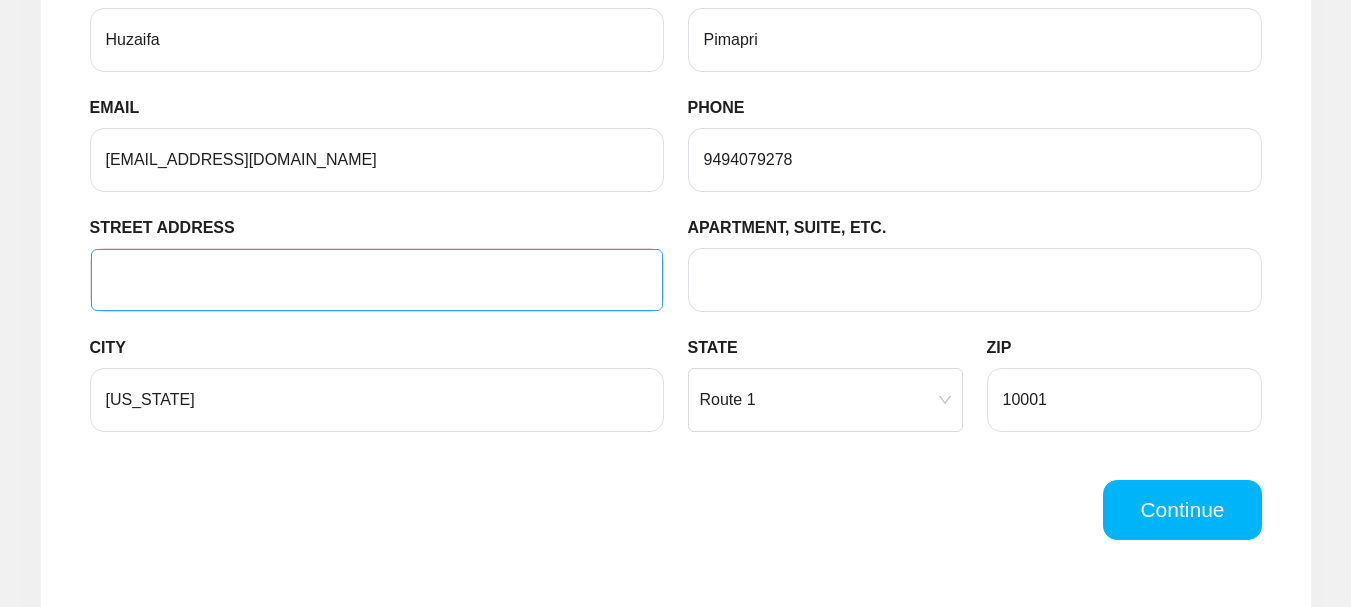 type 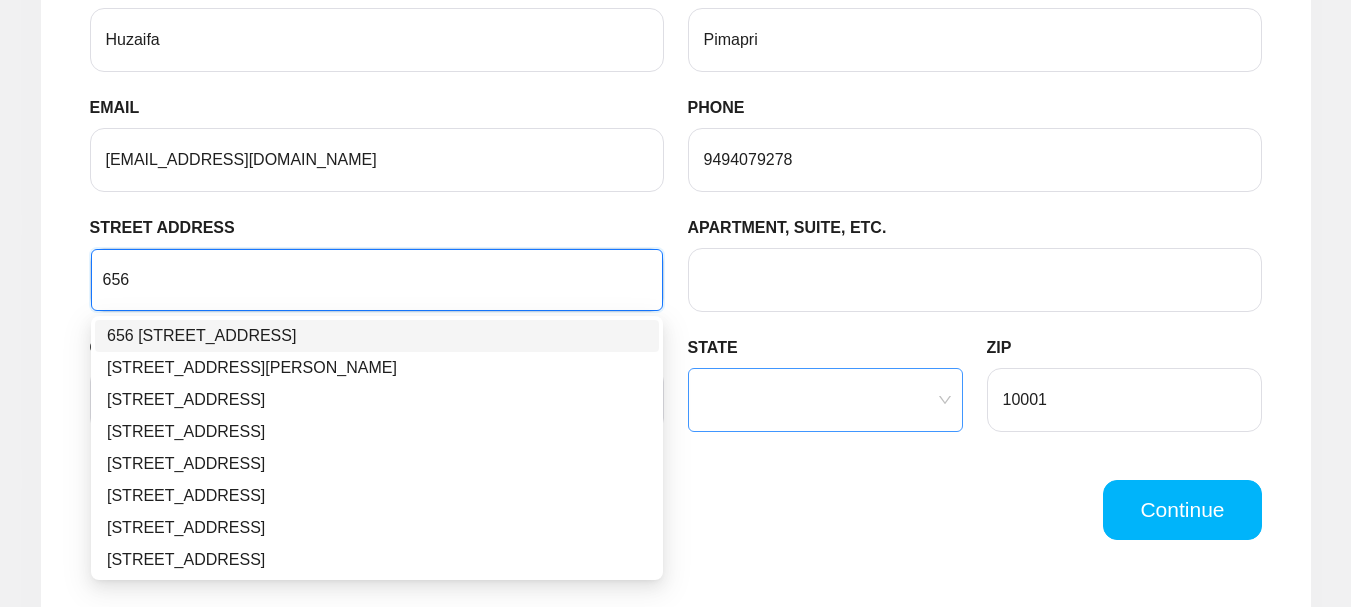 type on "656" 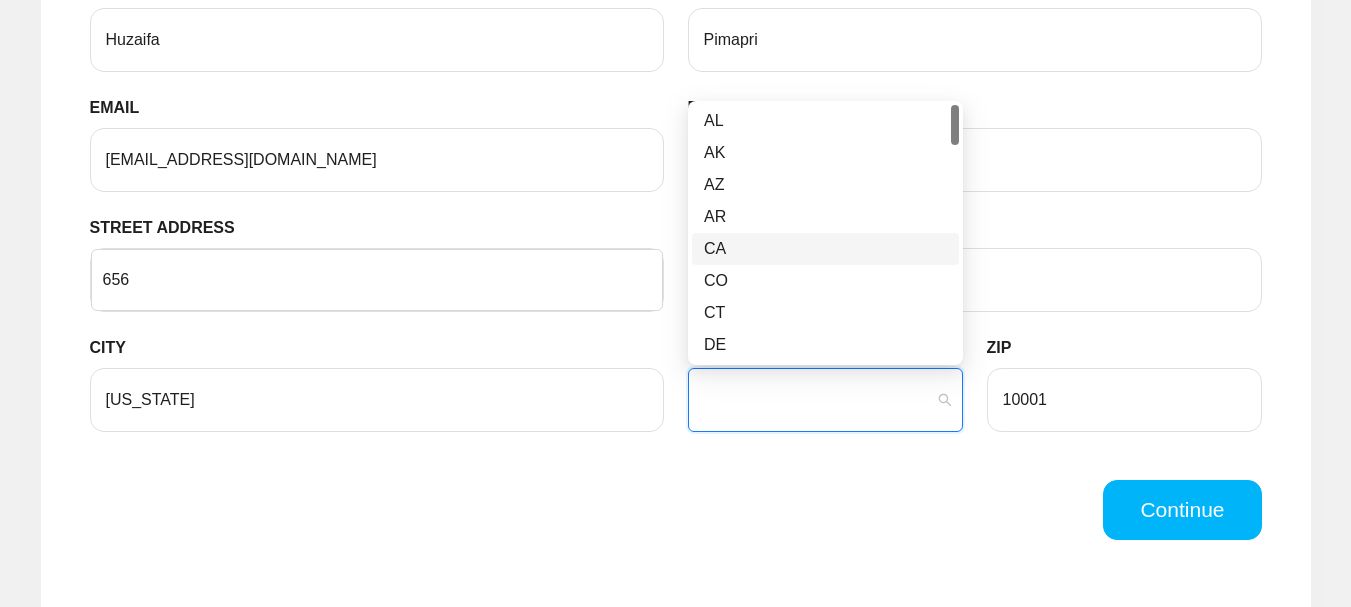 click on "CA" at bounding box center [825, 249] 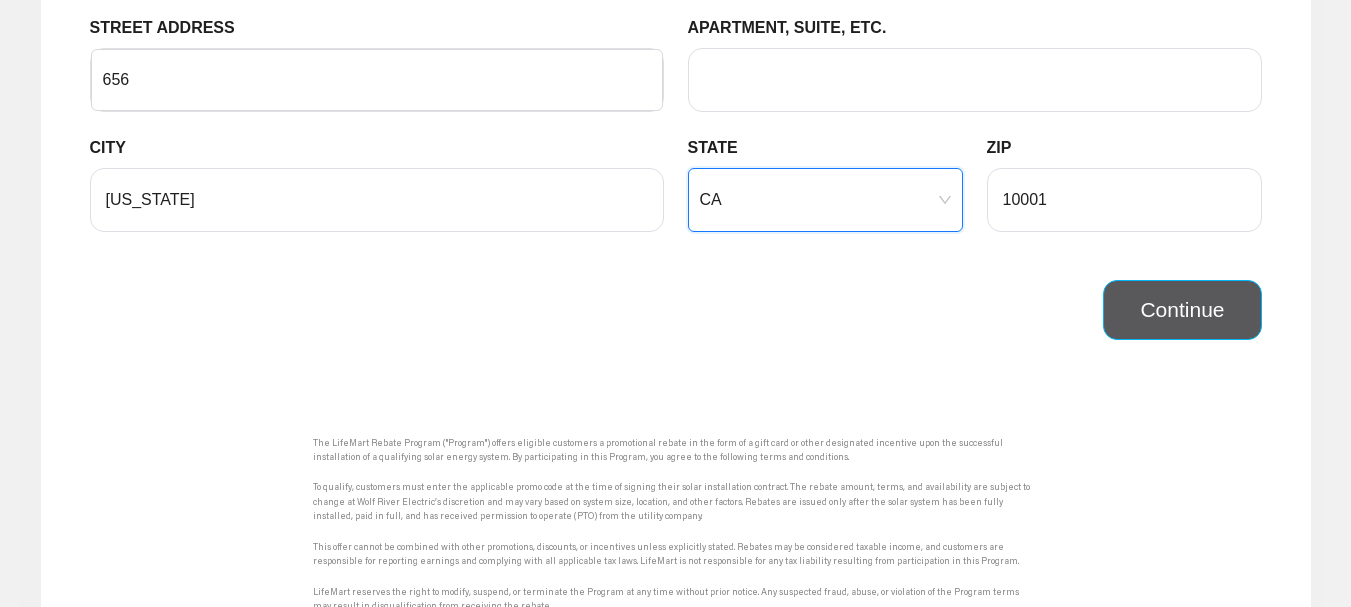 click on "Continue" at bounding box center (1182, 310) 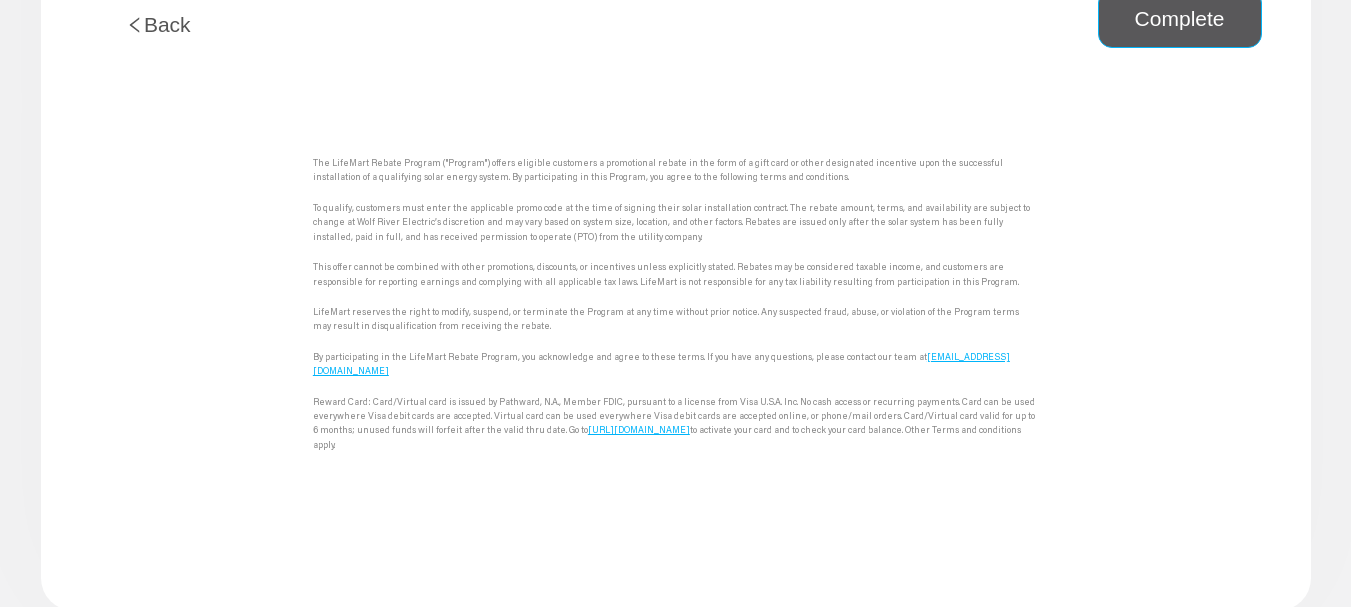 click on "Complete" at bounding box center [1180, 19] 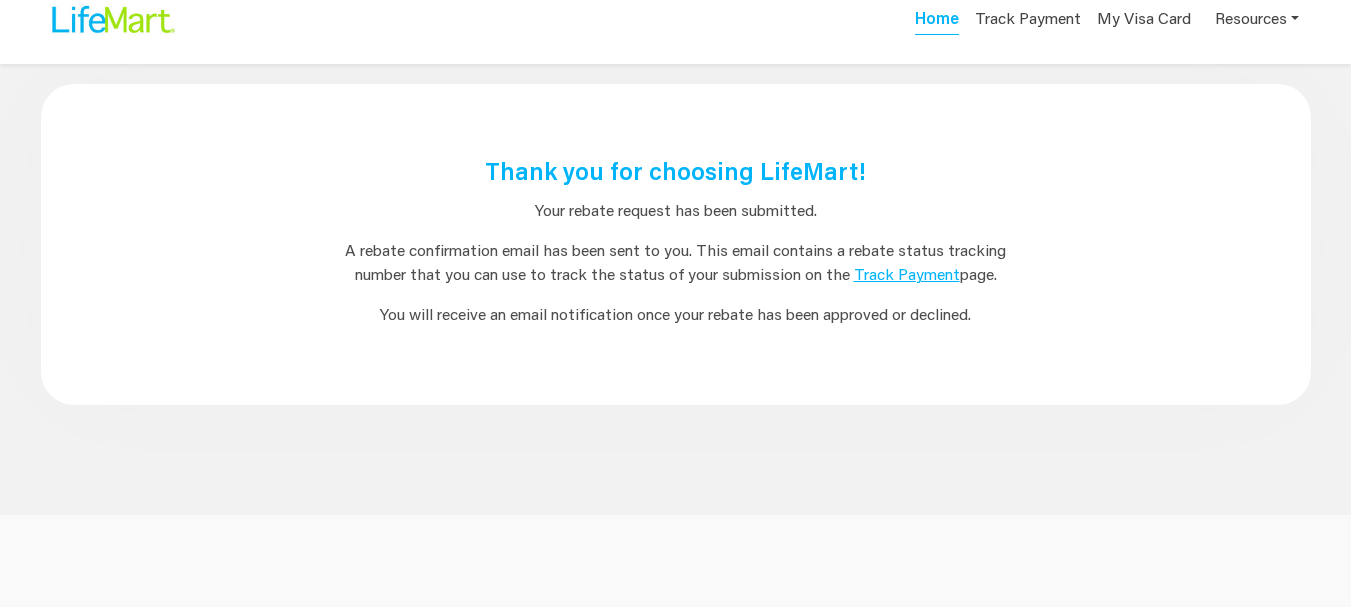 scroll, scrollTop: 0, scrollLeft: 0, axis: both 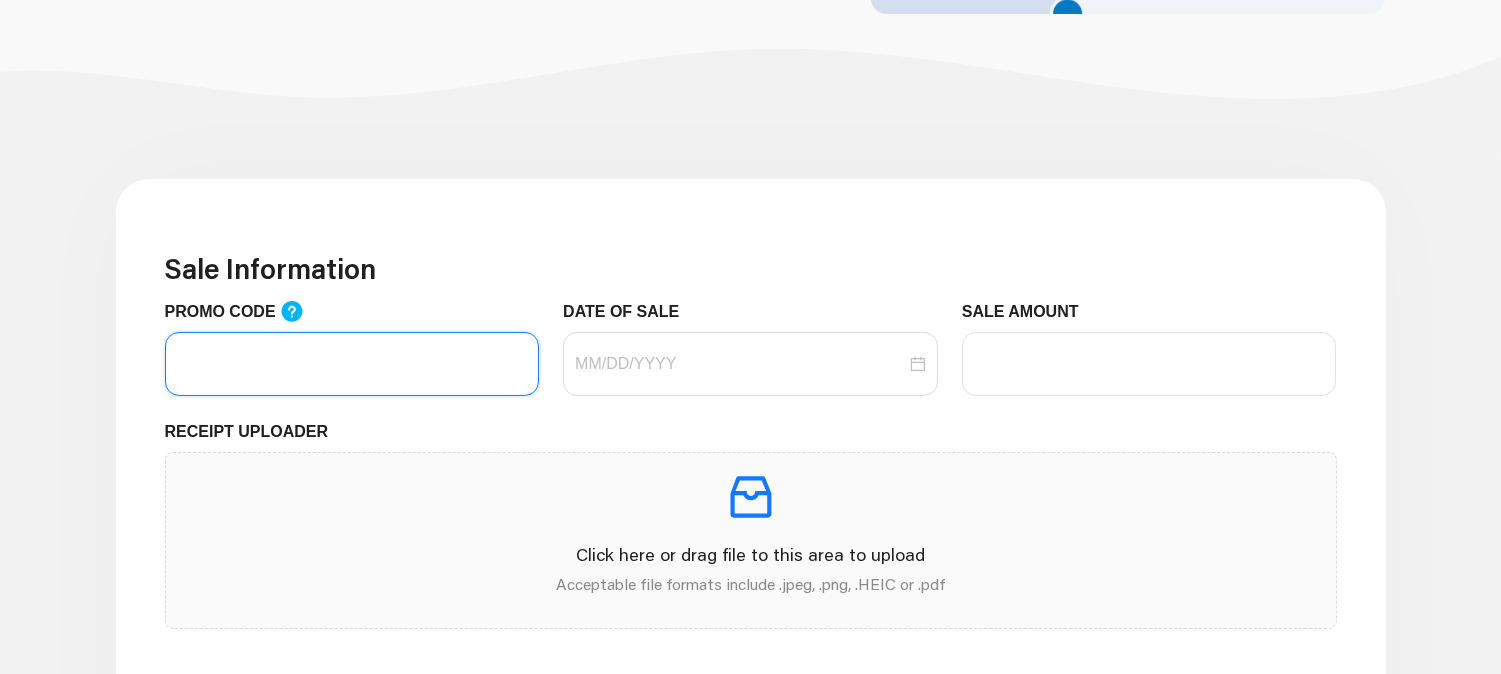 click on "PROMO CODE" at bounding box center (352, 364) 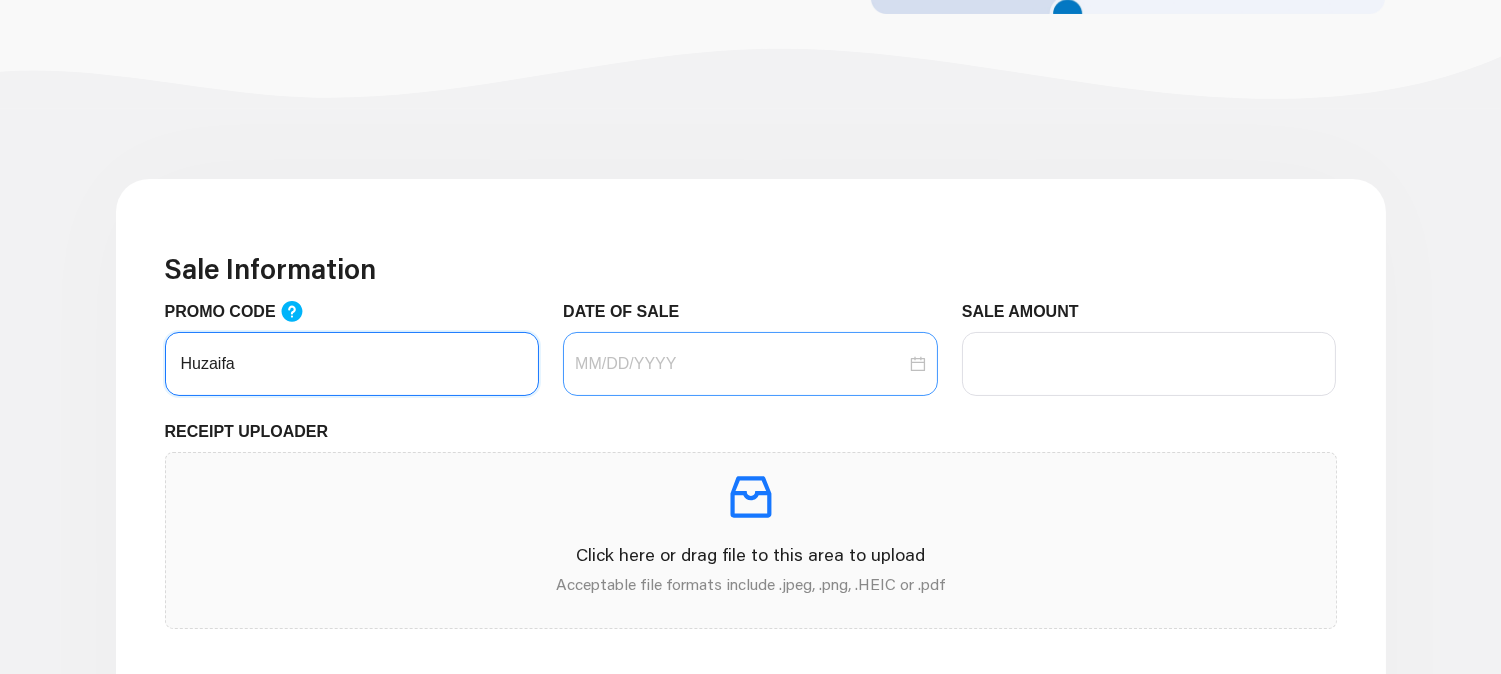 click at bounding box center (750, 364) 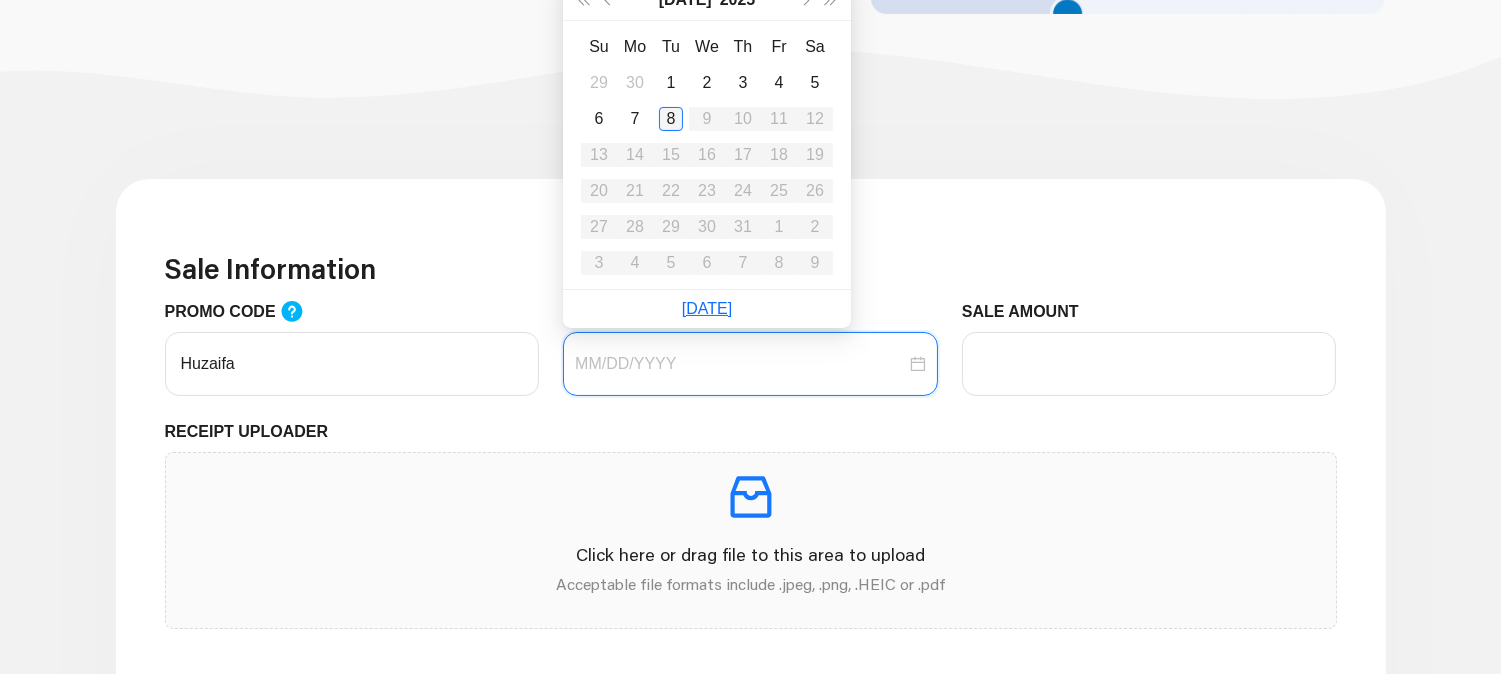type on "07/08/2025" 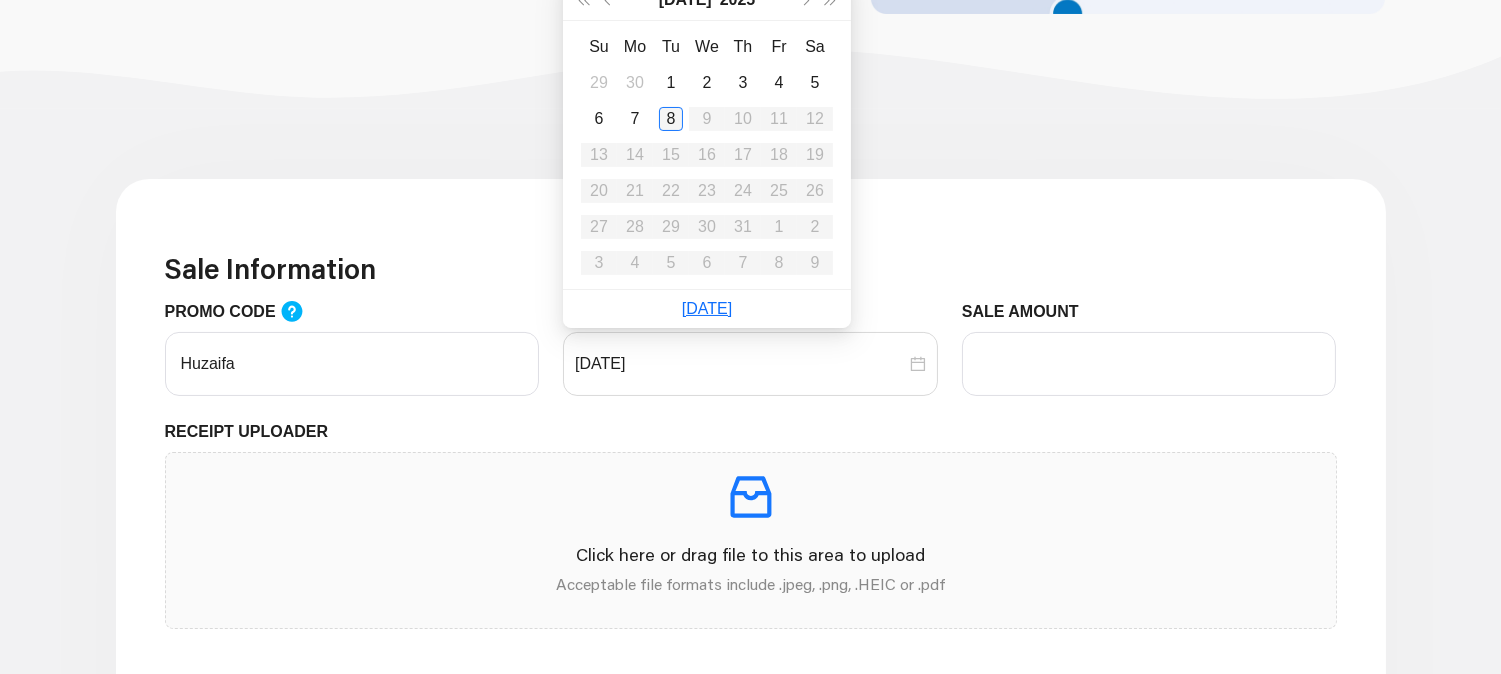 click on "8" at bounding box center [671, 119] 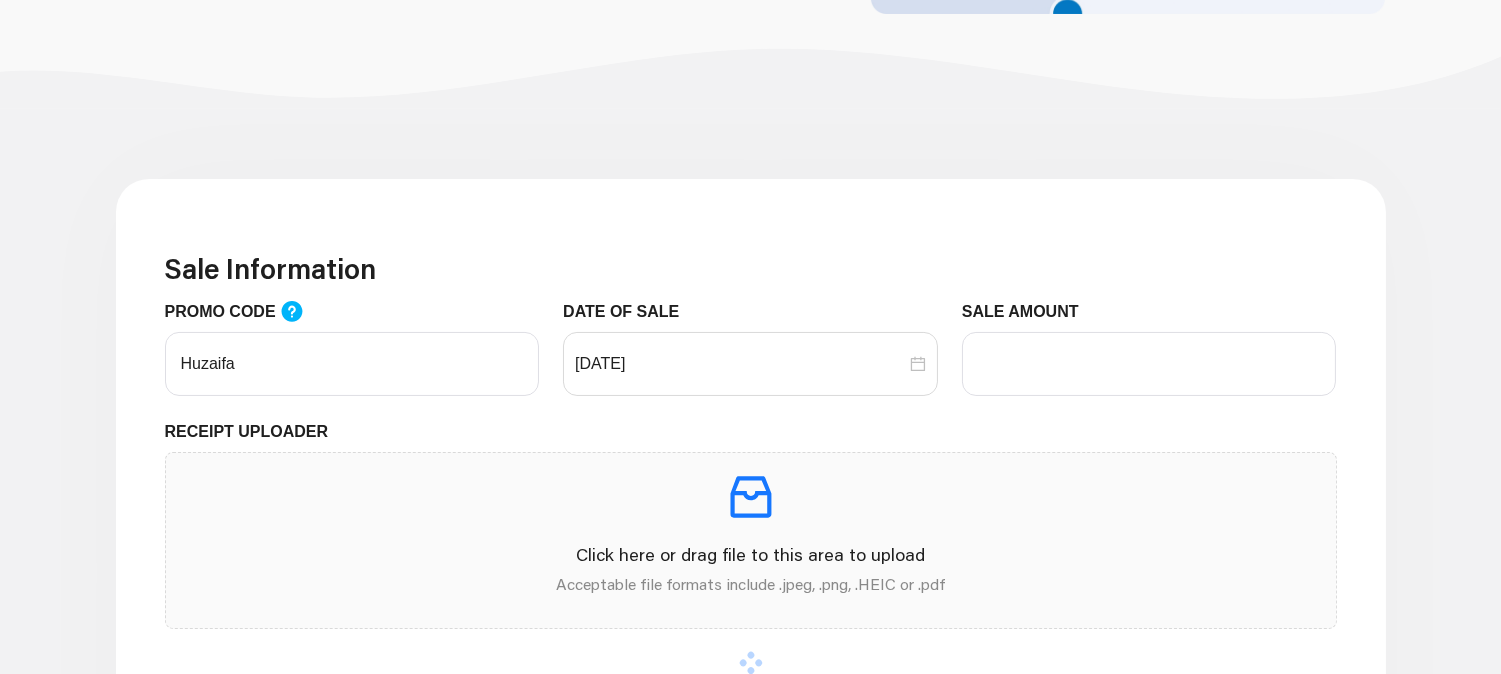 click on "DATE OF SALE 07/08/2025" at bounding box center (750, 360) 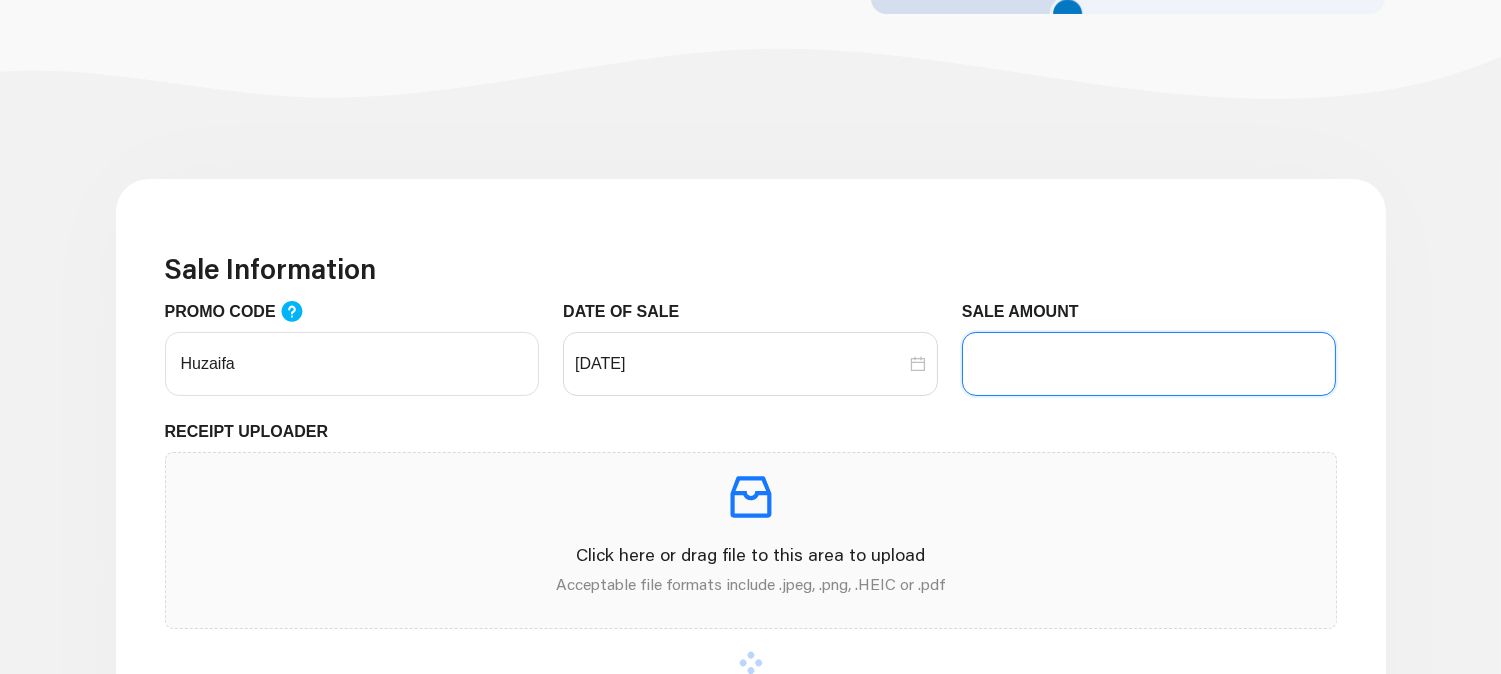 click on "SALE AMOUNT" at bounding box center [1149, 364] 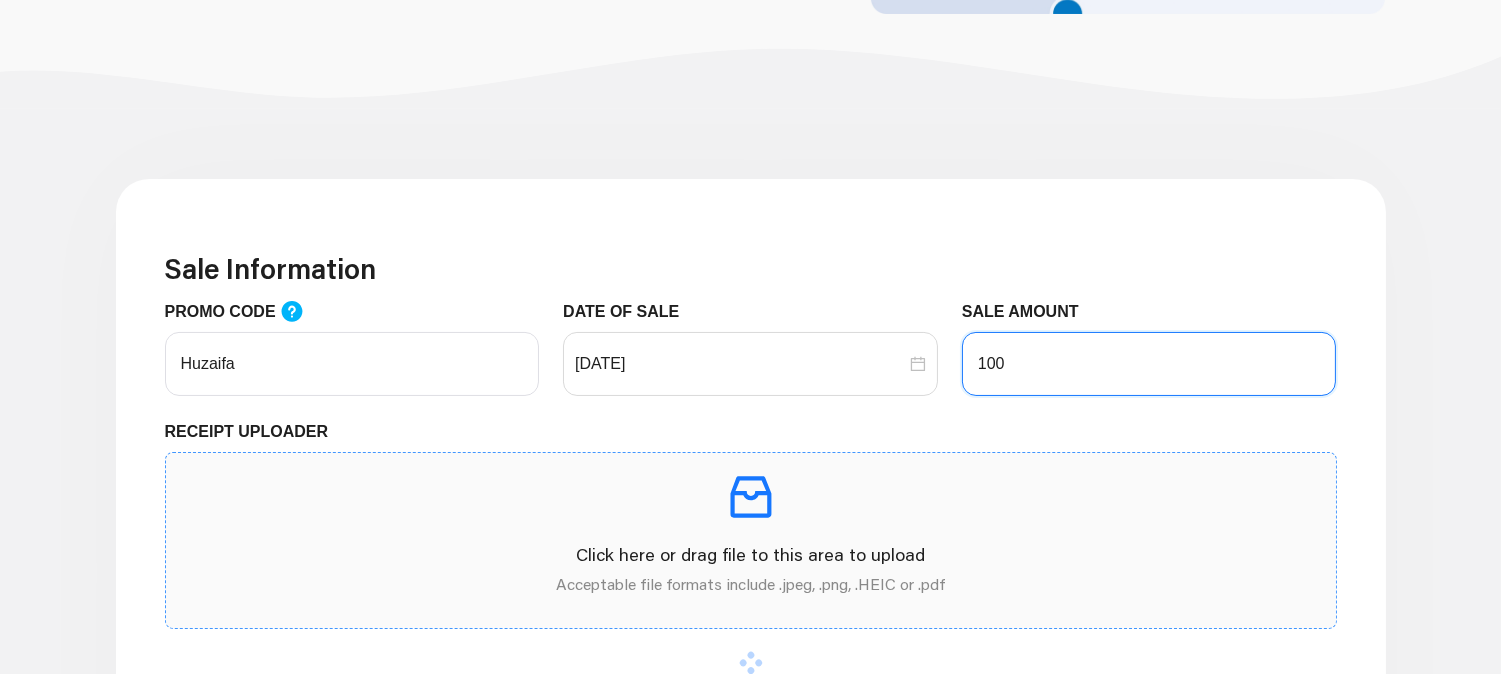 scroll, scrollTop: 666, scrollLeft: 0, axis: vertical 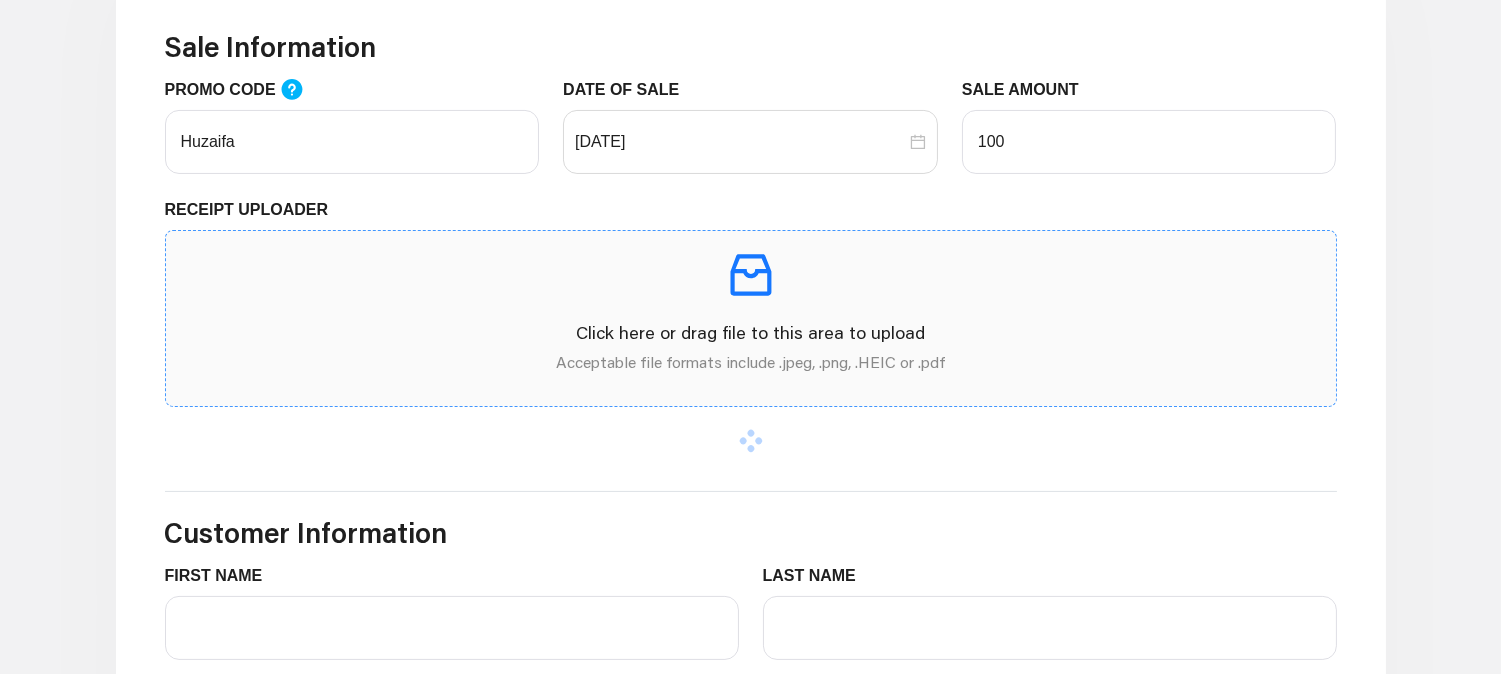 click on "Click here or drag file to this area to upload" at bounding box center (751, 332) 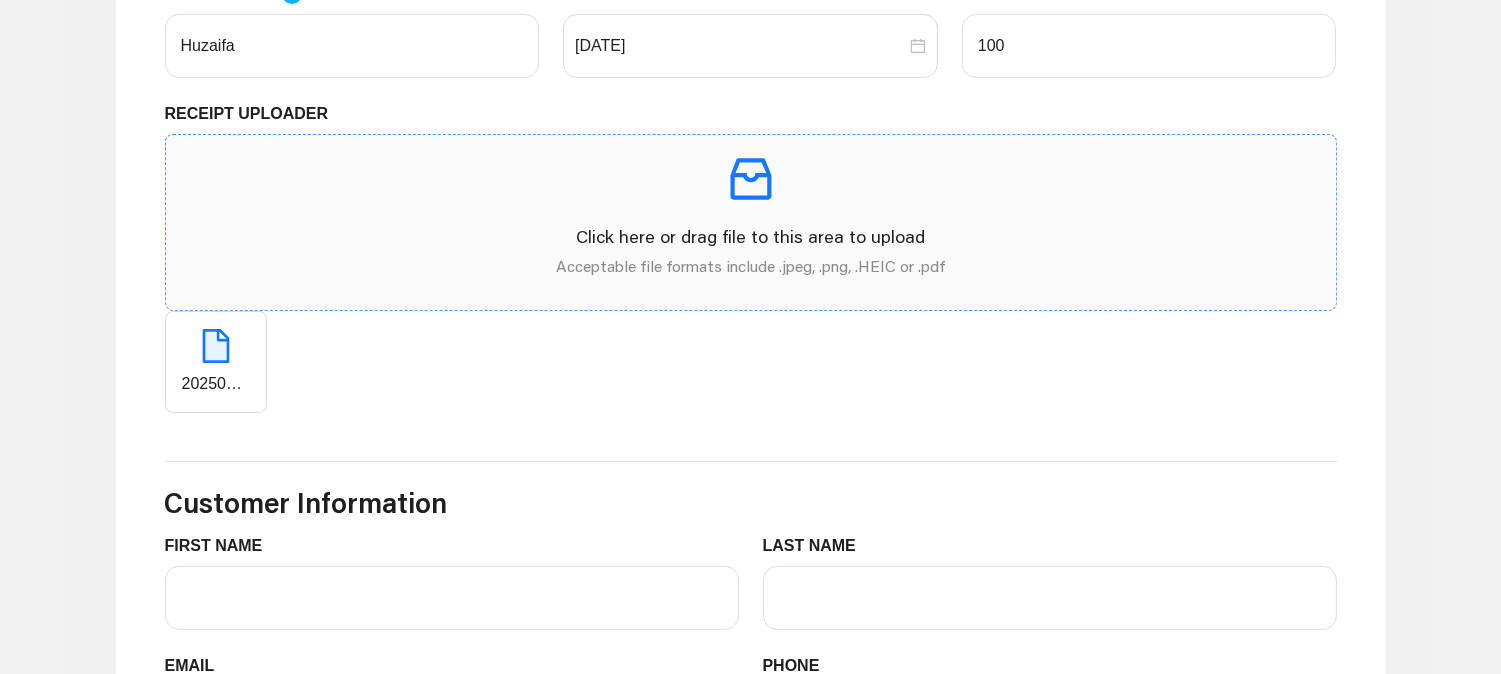 scroll, scrollTop: 888, scrollLeft: 0, axis: vertical 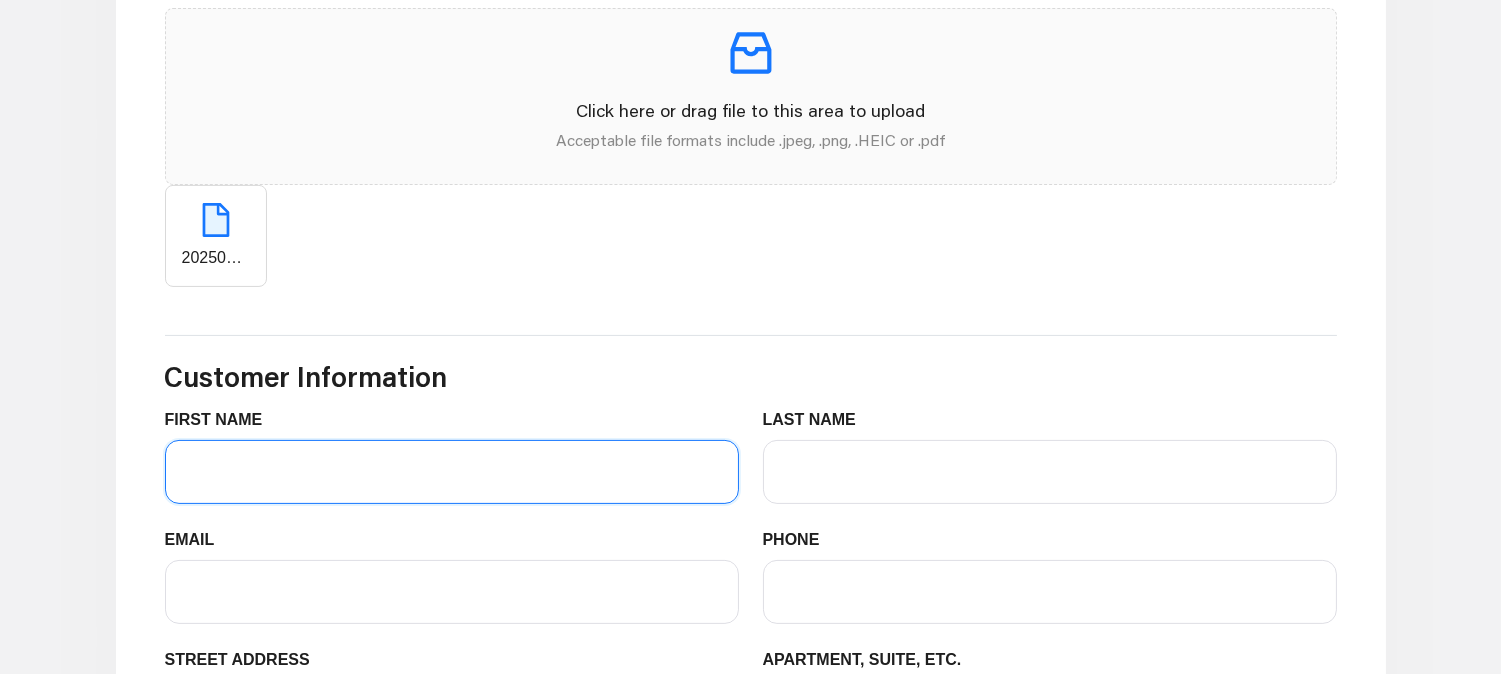 click on "FIRST NAME" at bounding box center (452, 472) 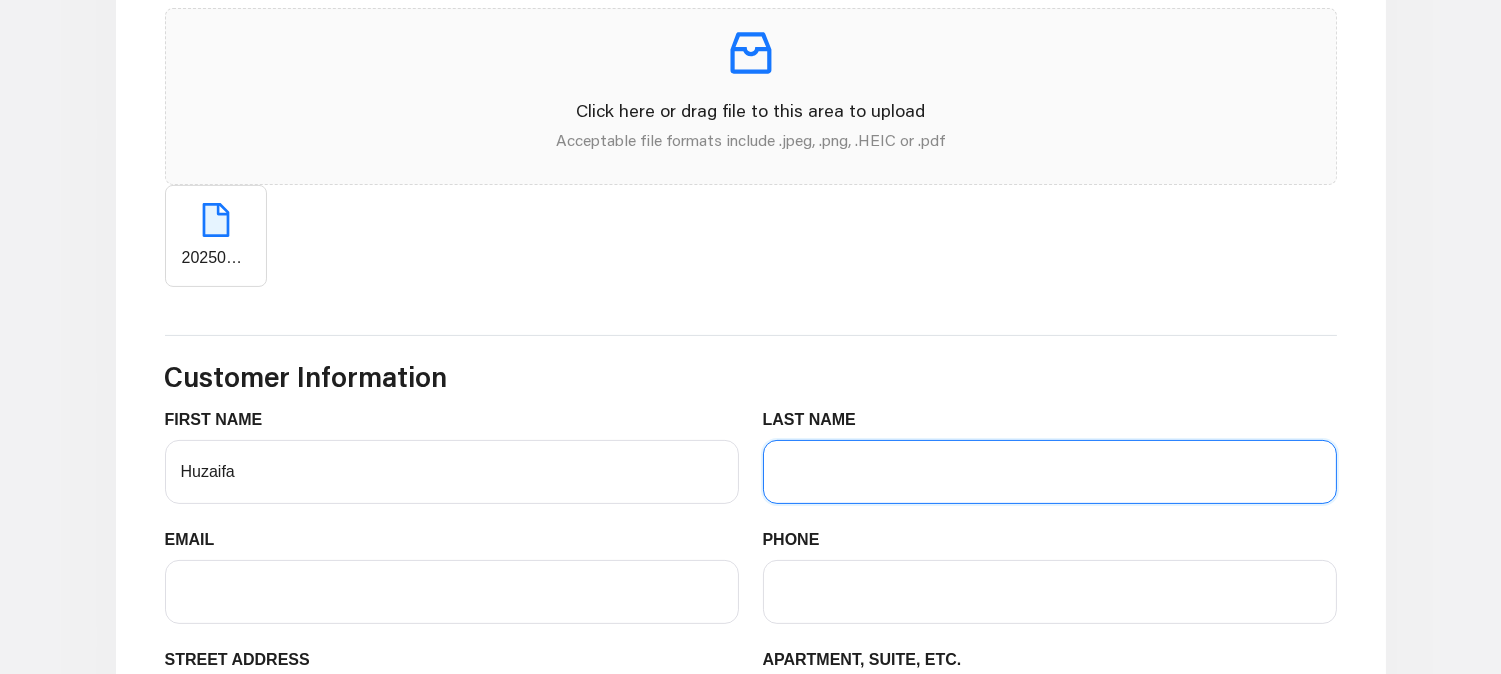 click on "LAST NAME" at bounding box center [1050, 472] 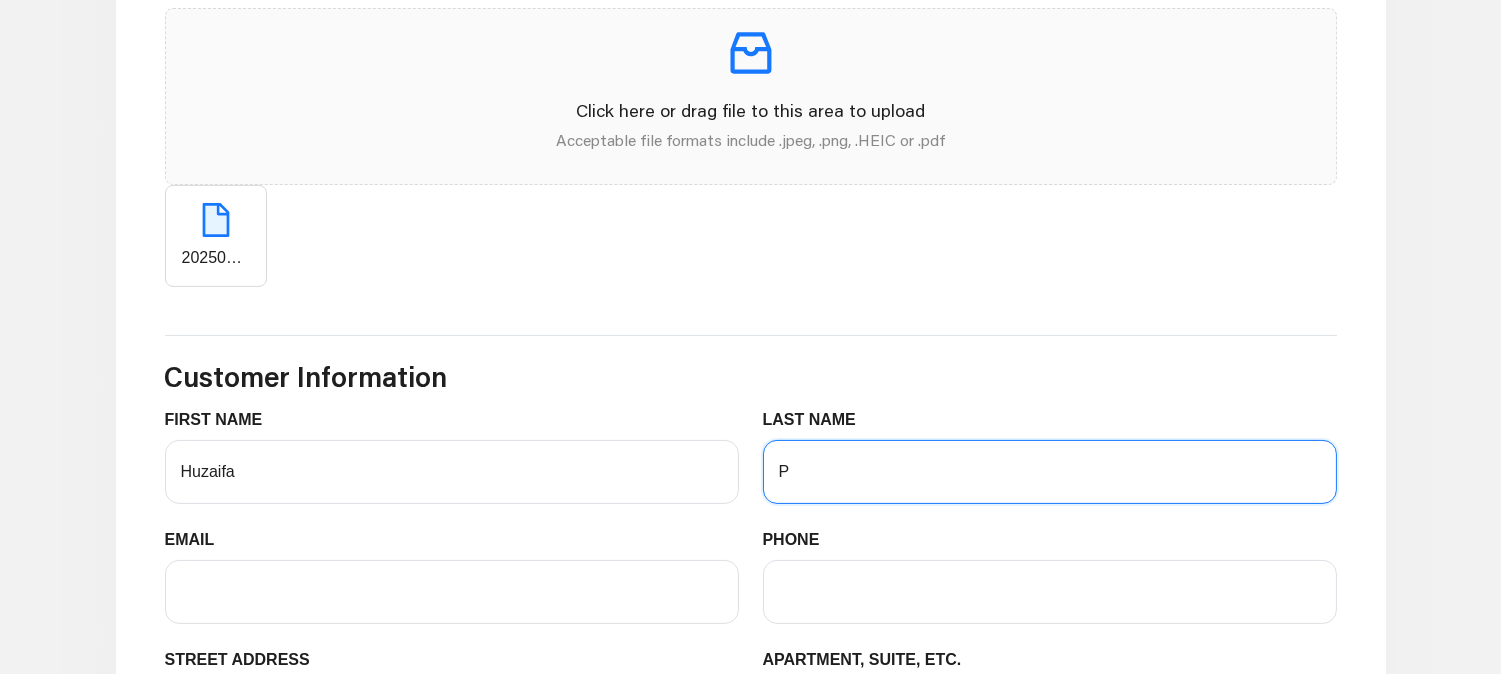 type on "Pimpari" 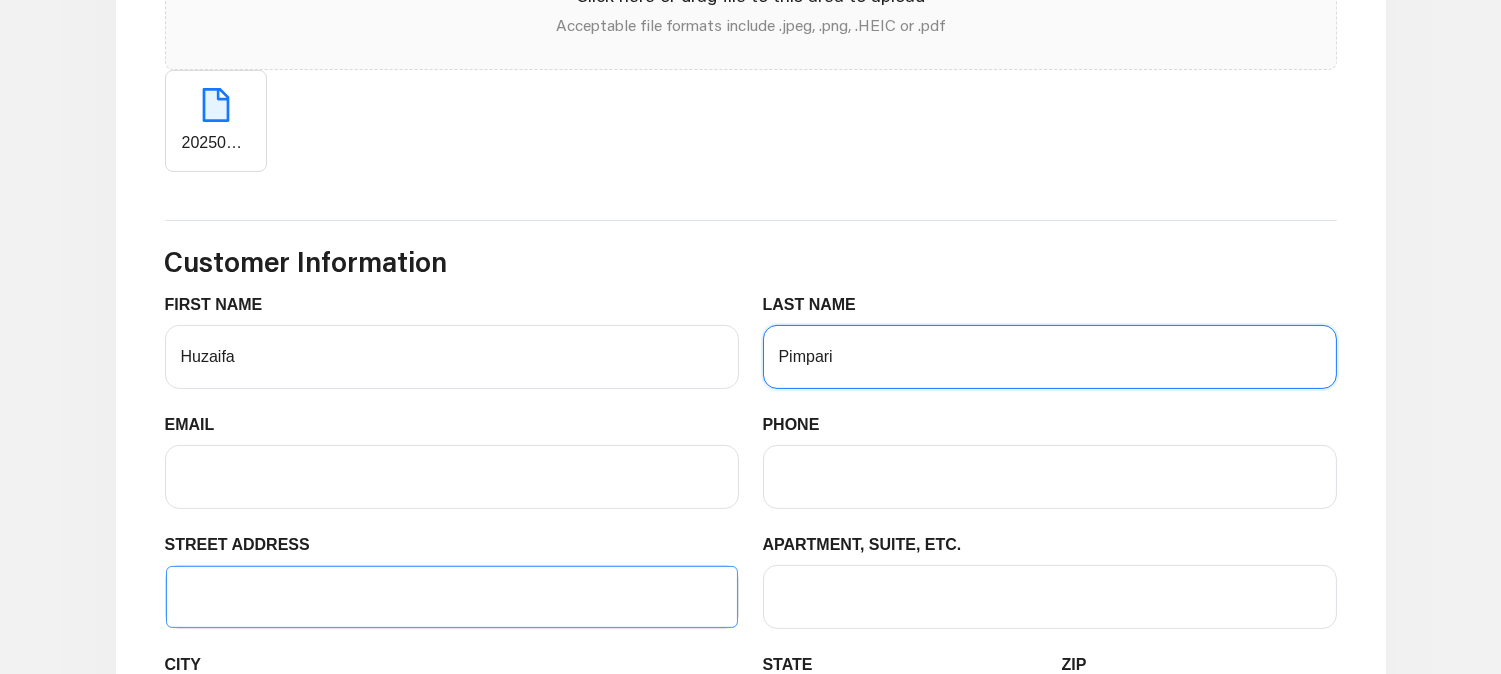 scroll, scrollTop: 1111, scrollLeft: 0, axis: vertical 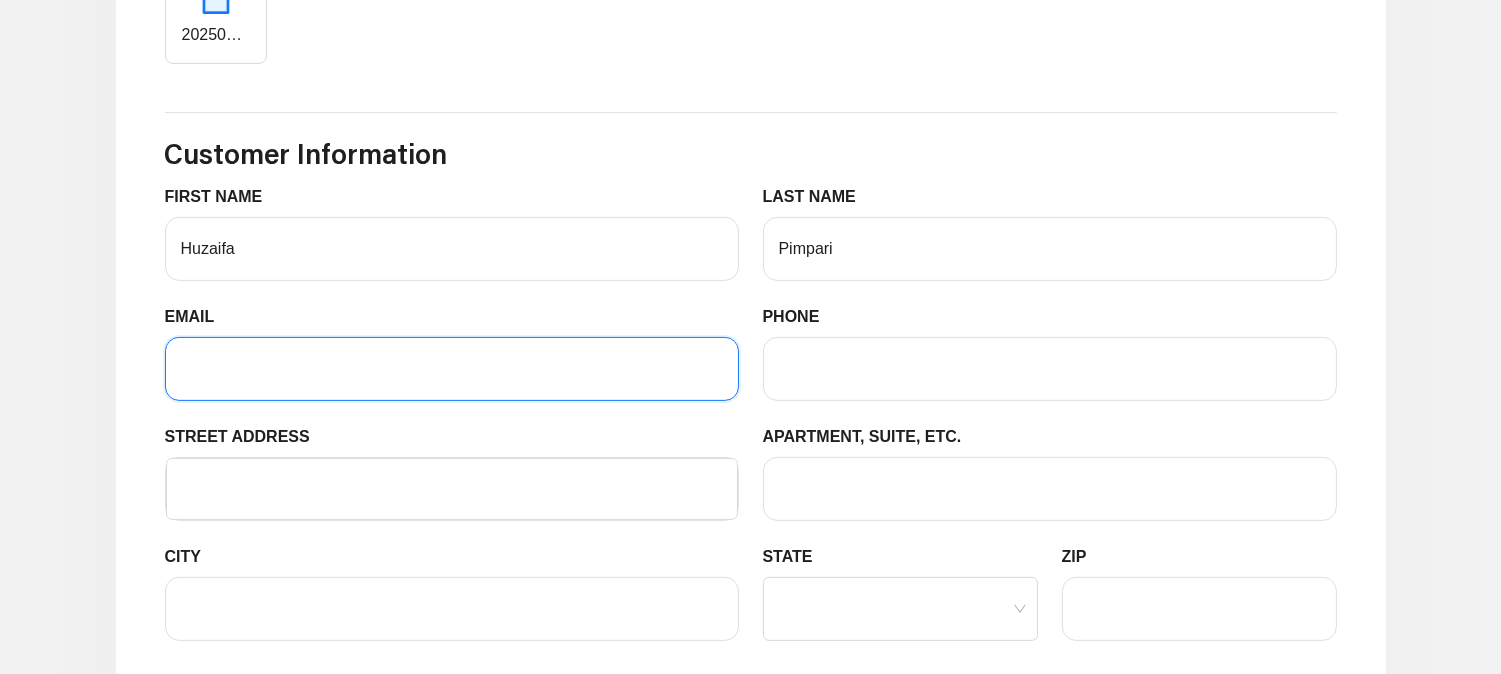 click on "EMAIL" at bounding box center (452, 369) 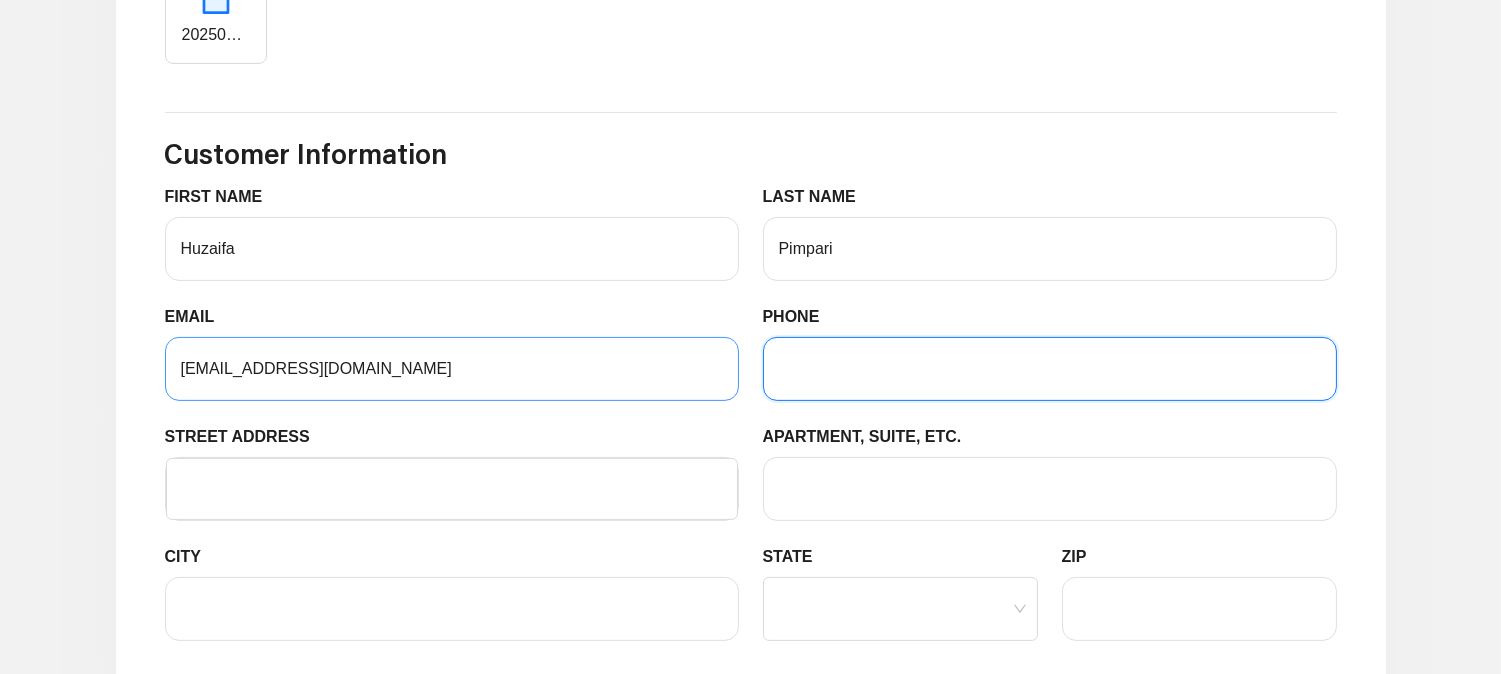 type on "9494079278" 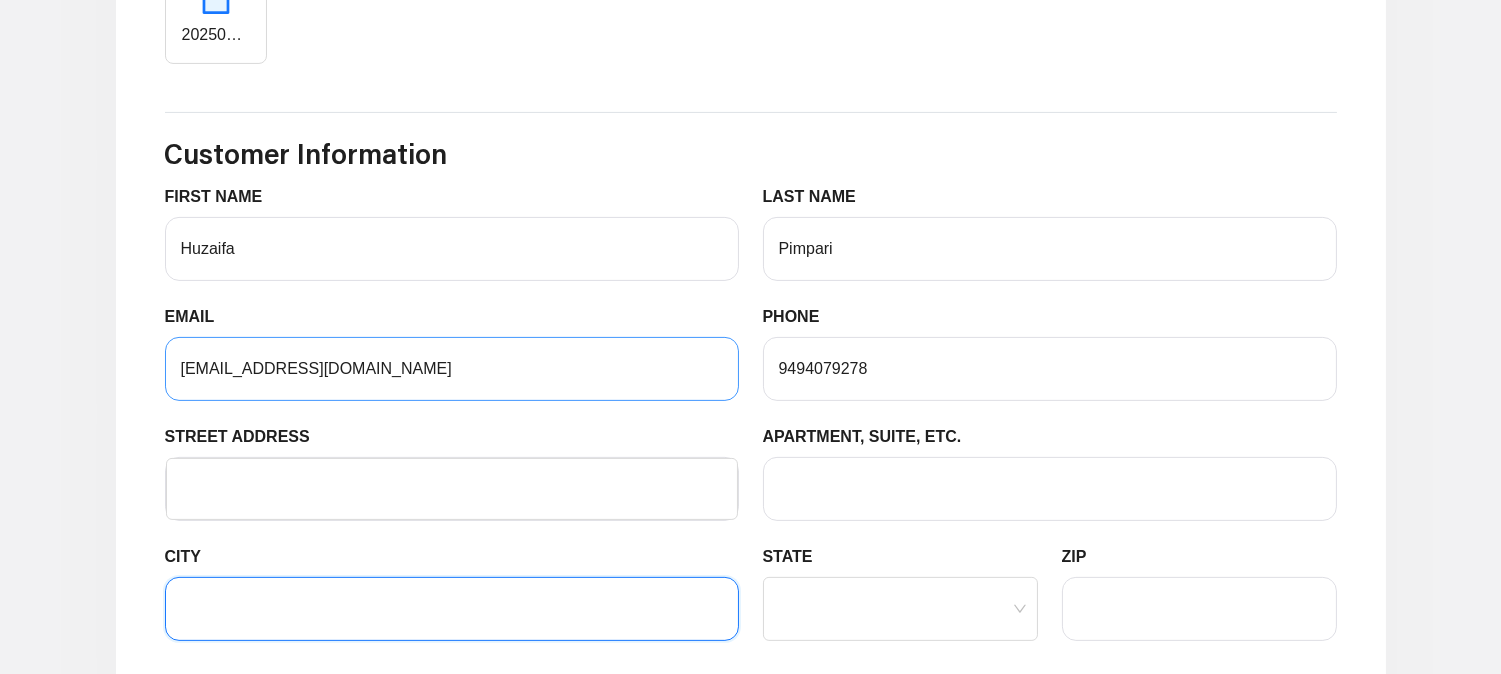type on "New York" 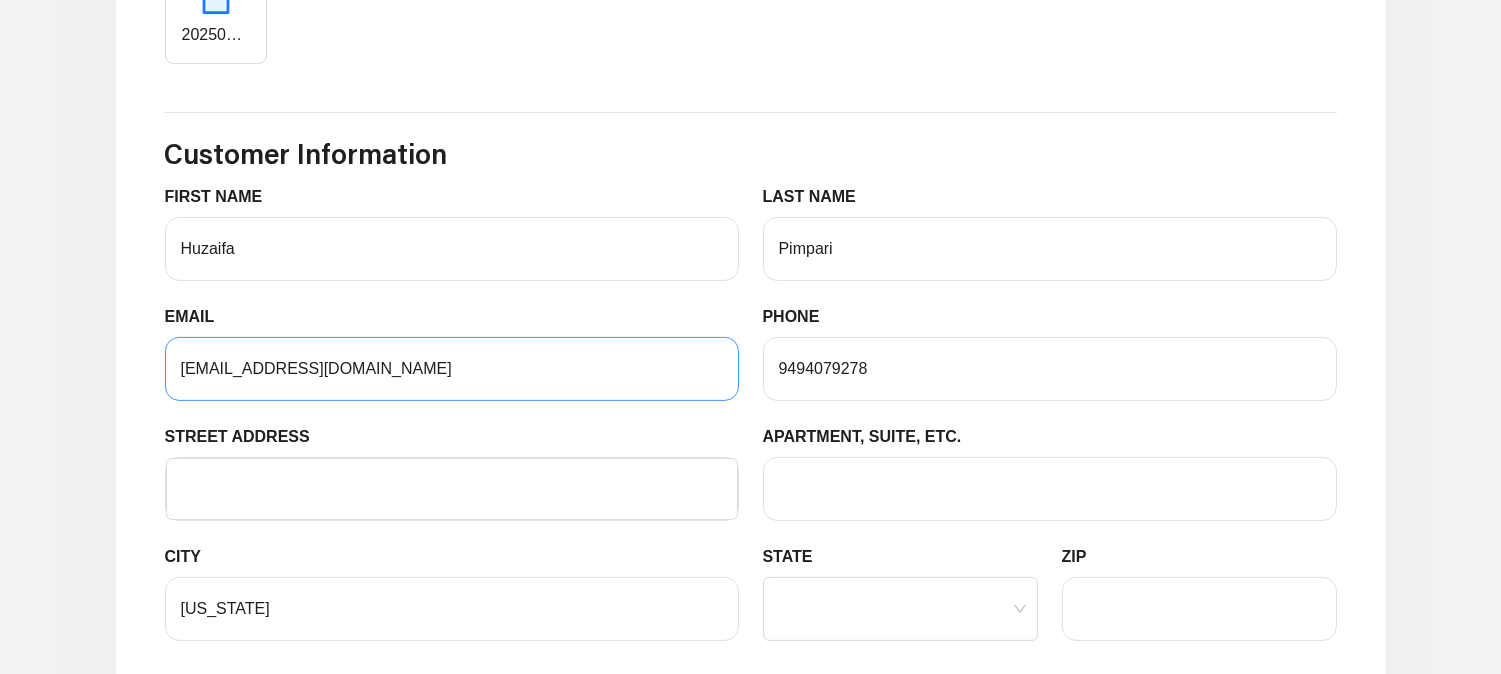 type on "Route 1" 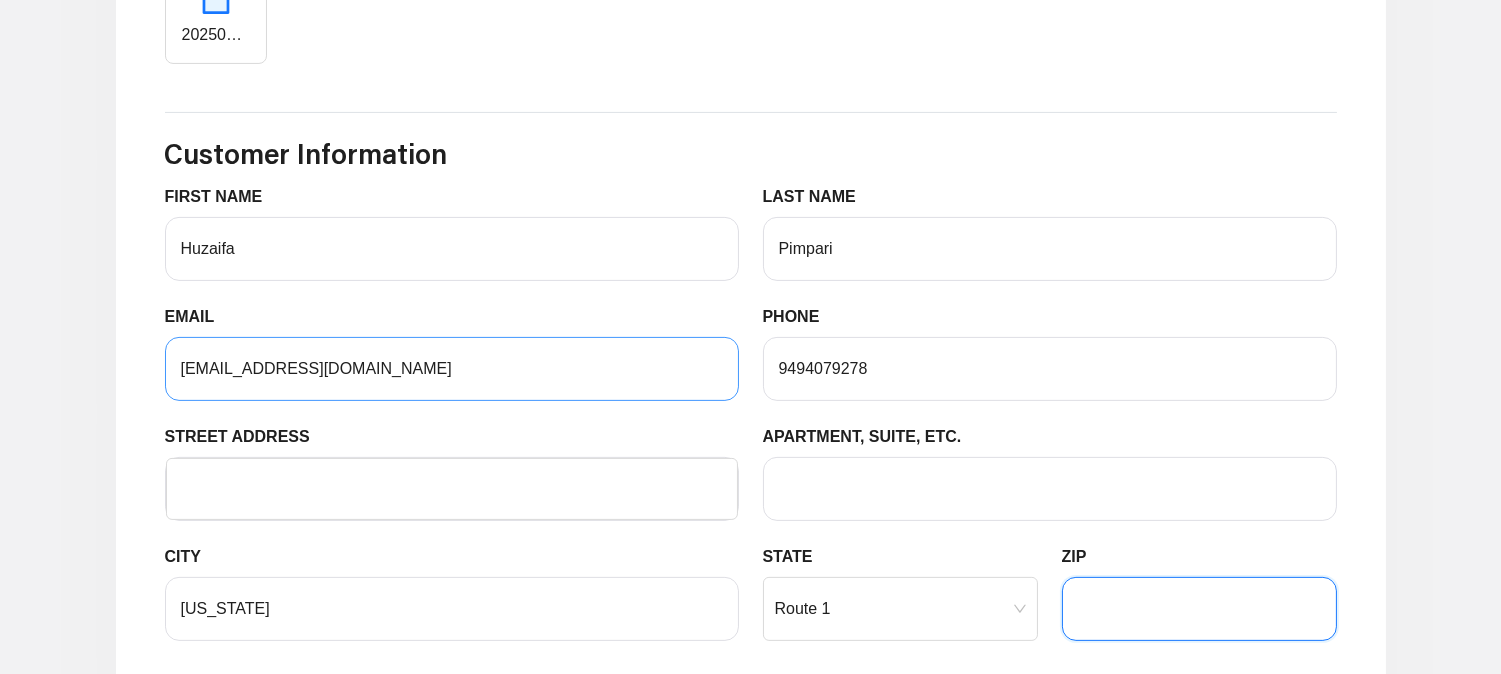 type on "10001" 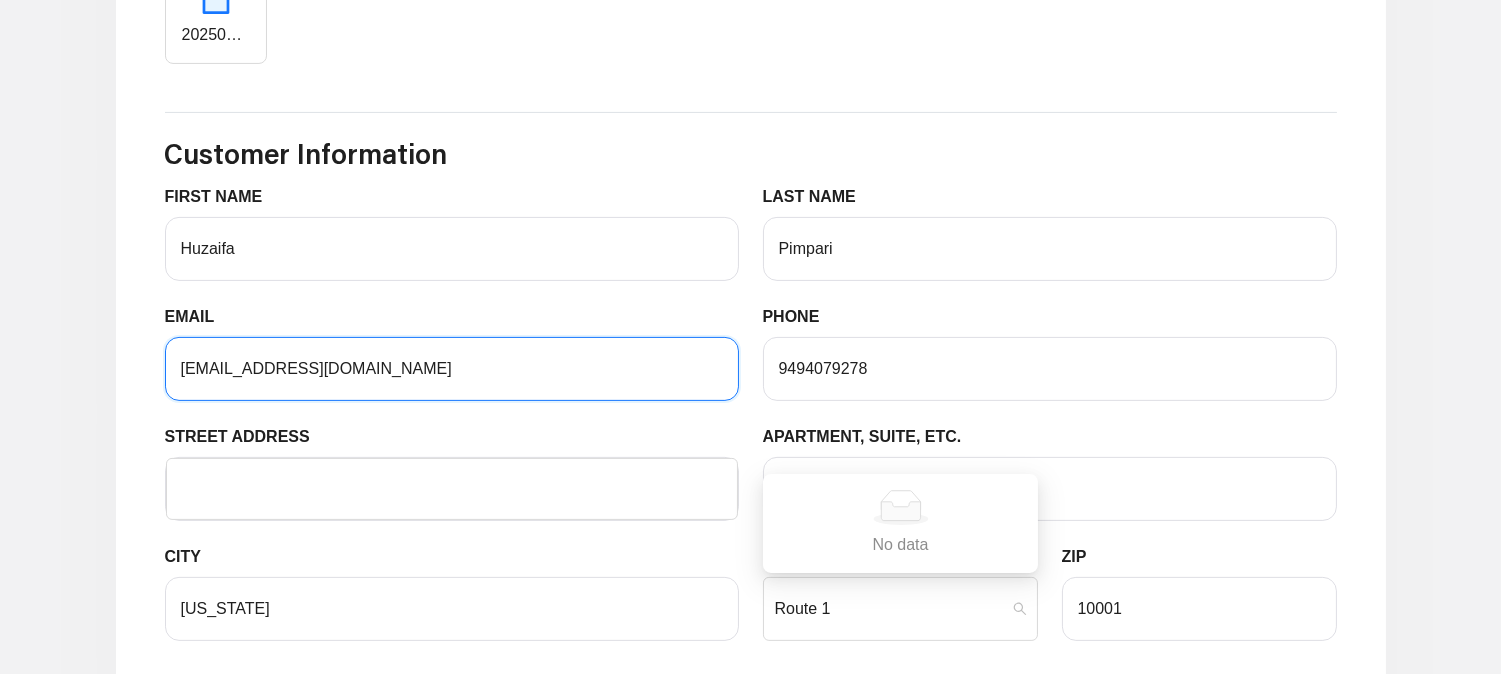 scroll, scrollTop: 1333, scrollLeft: 0, axis: vertical 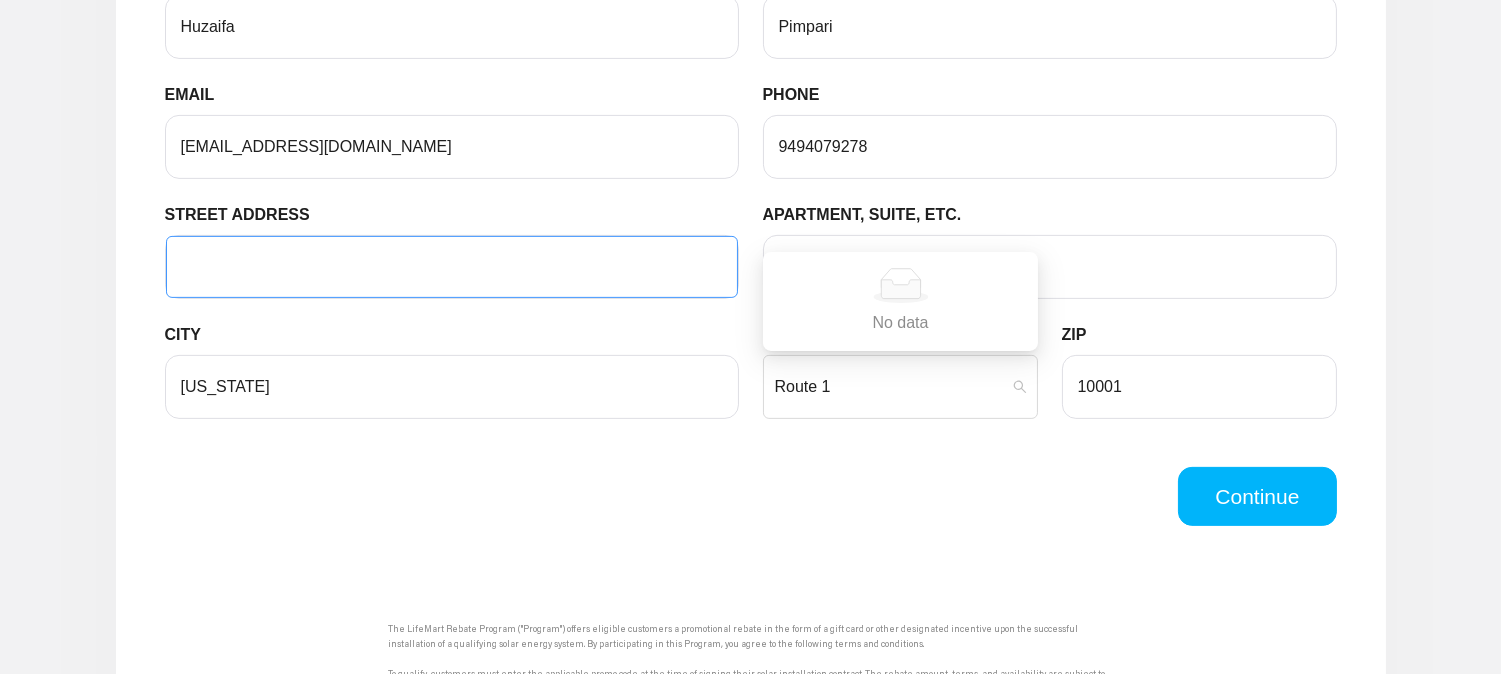 type 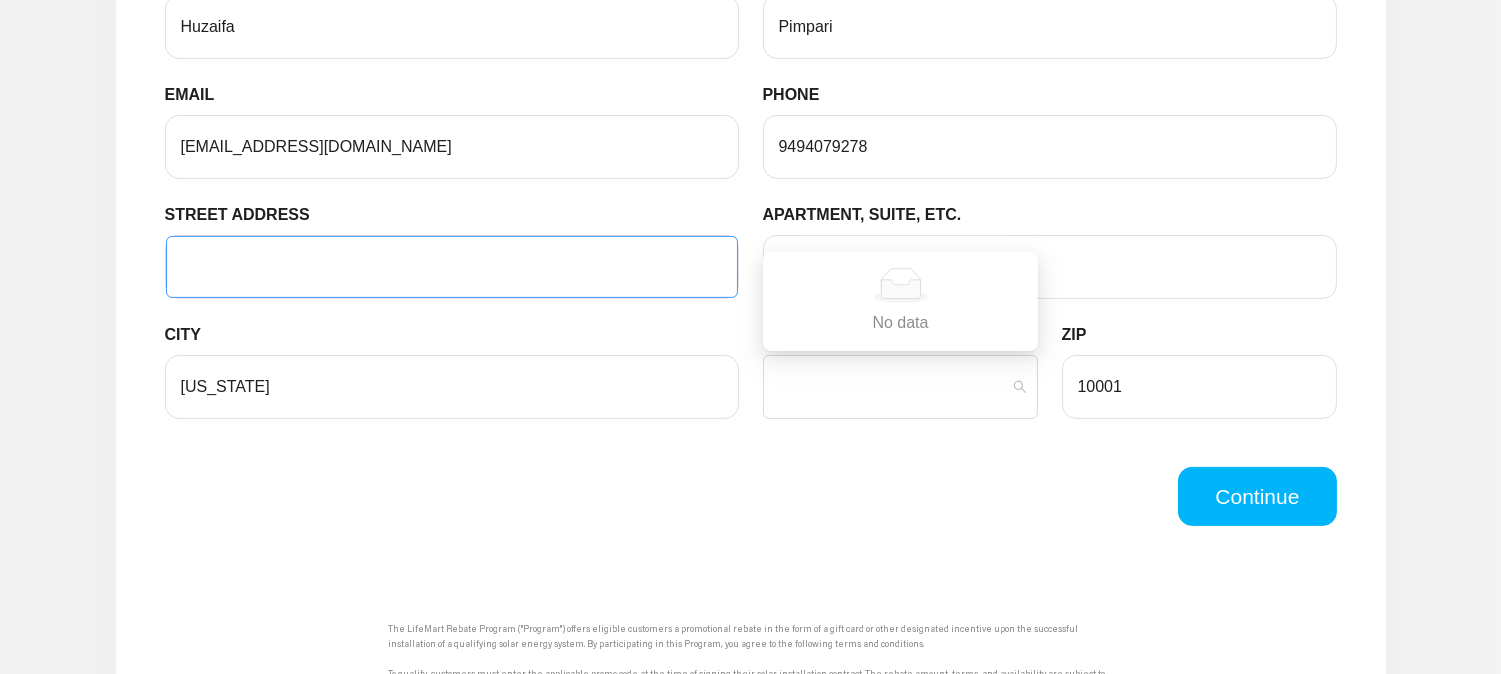 click on "STREET ADDRESS" at bounding box center [452, 267] 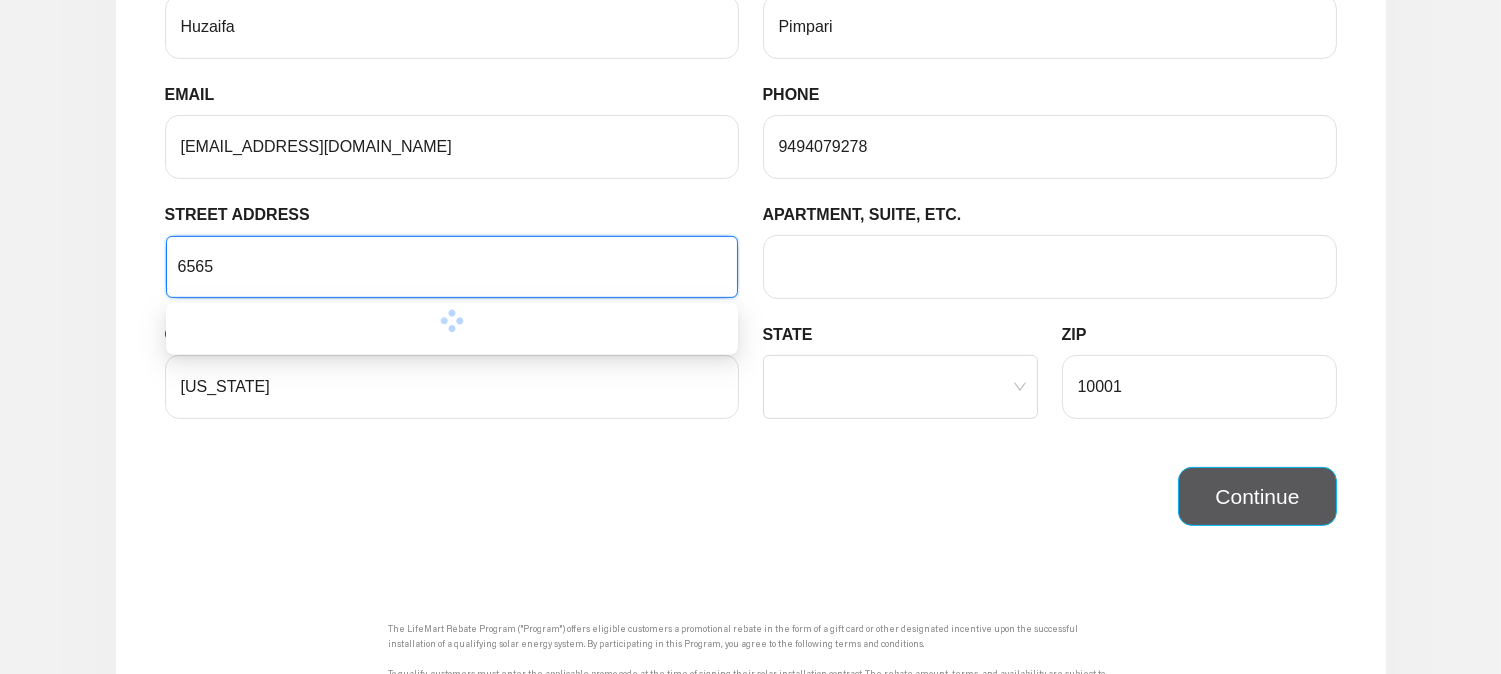 type on "6565" 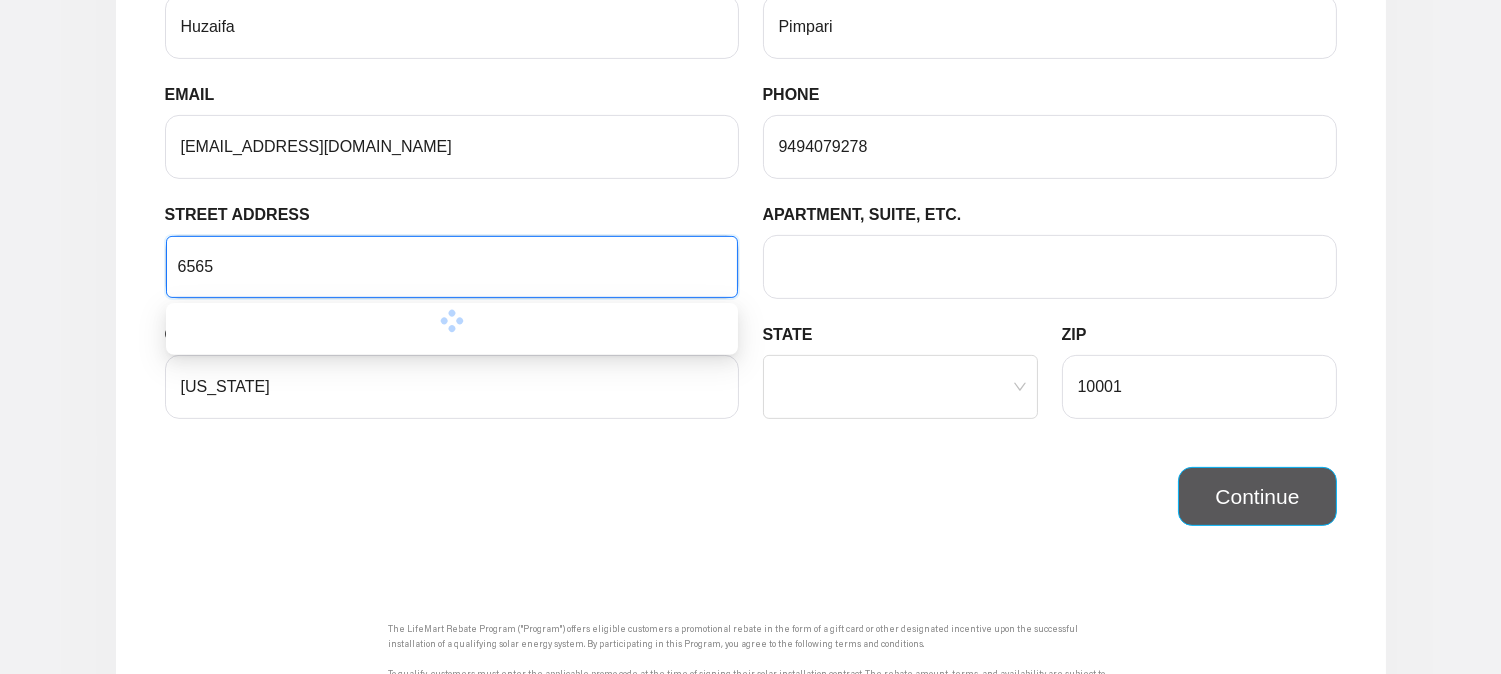 click on "Continue" at bounding box center [1257, 497] 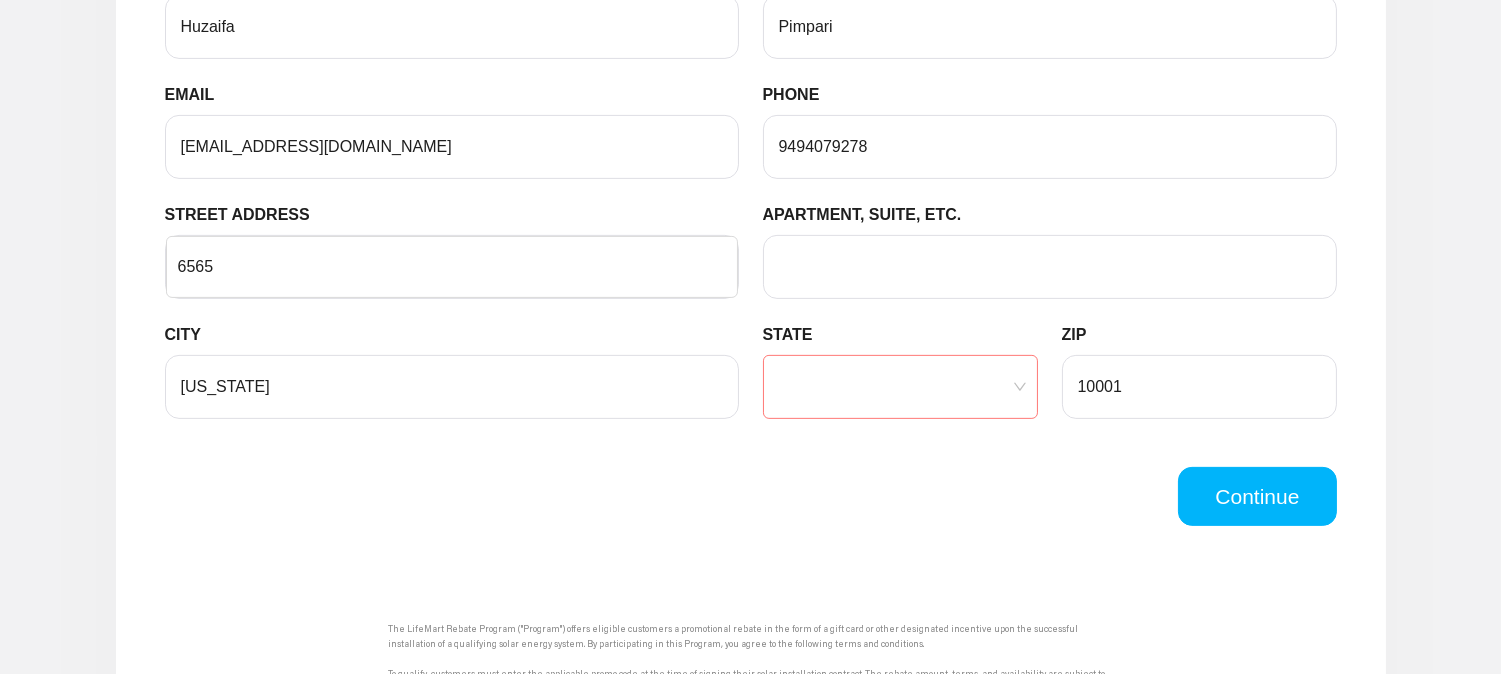 click on "STATE" at bounding box center [900, 387] 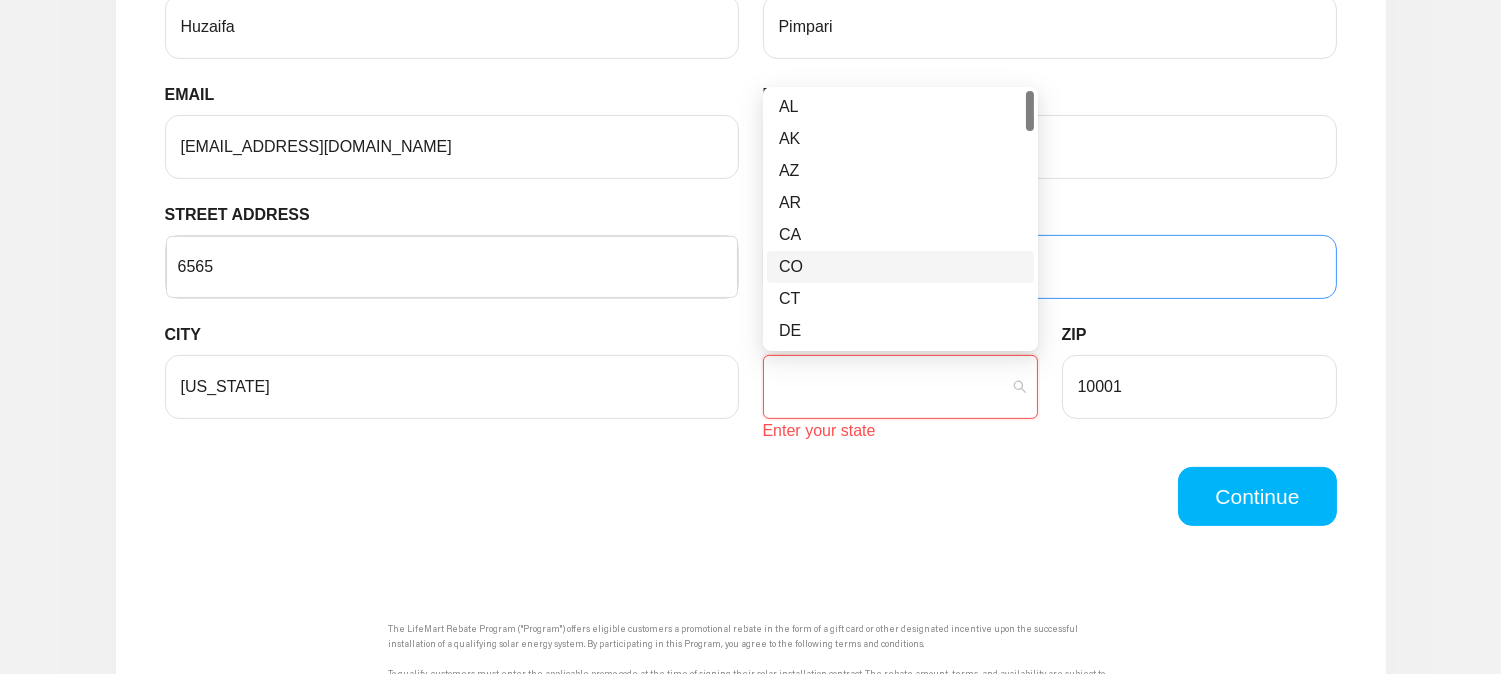 click on "CA" at bounding box center (900, 235) 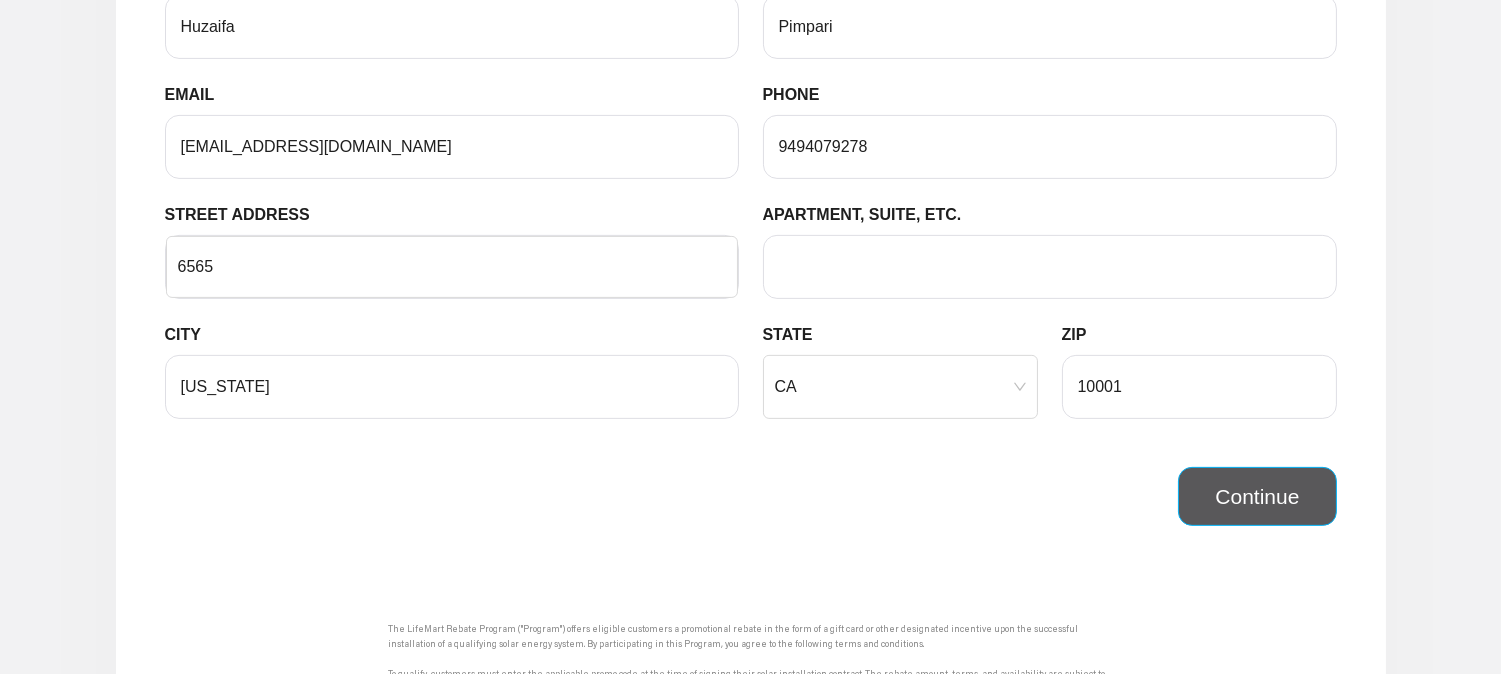 click on "Continue" at bounding box center [1257, 497] 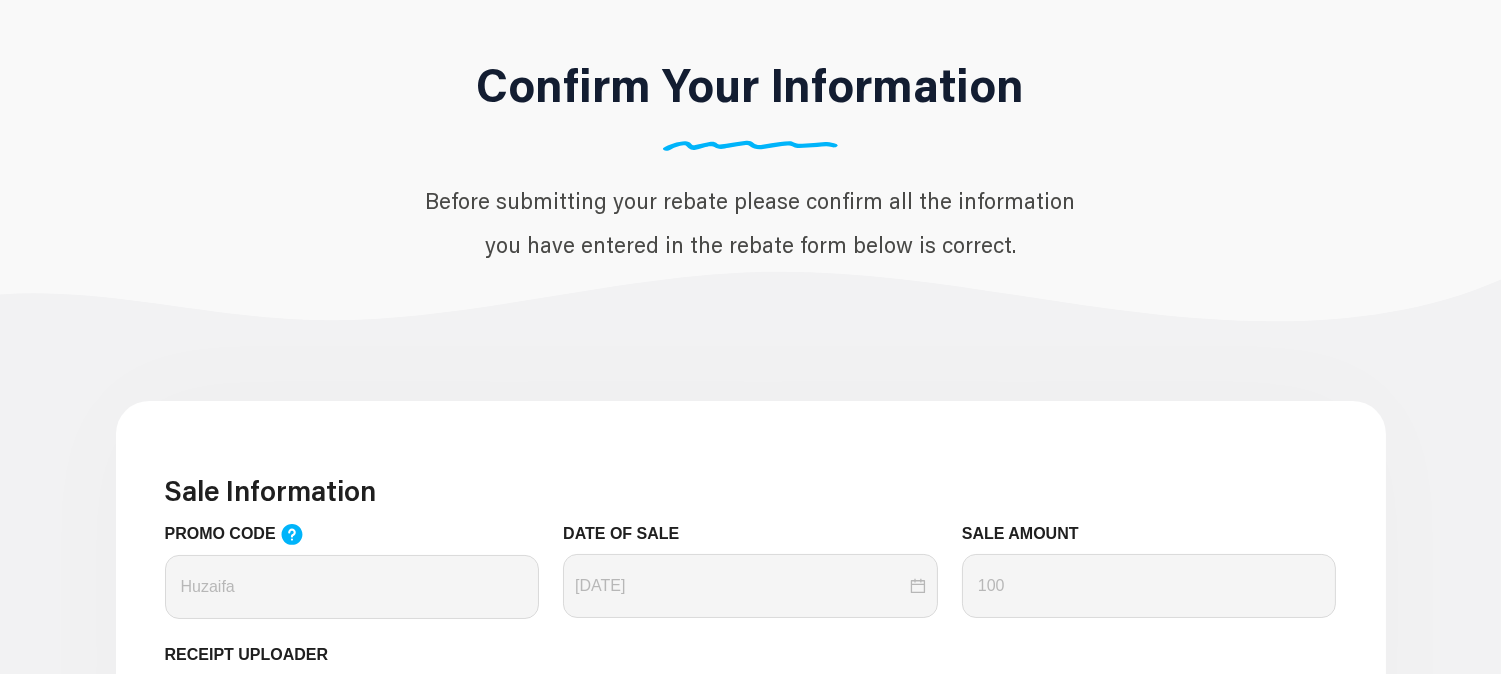 scroll, scrollTop: 0, scrollLeft: 0, axis: both 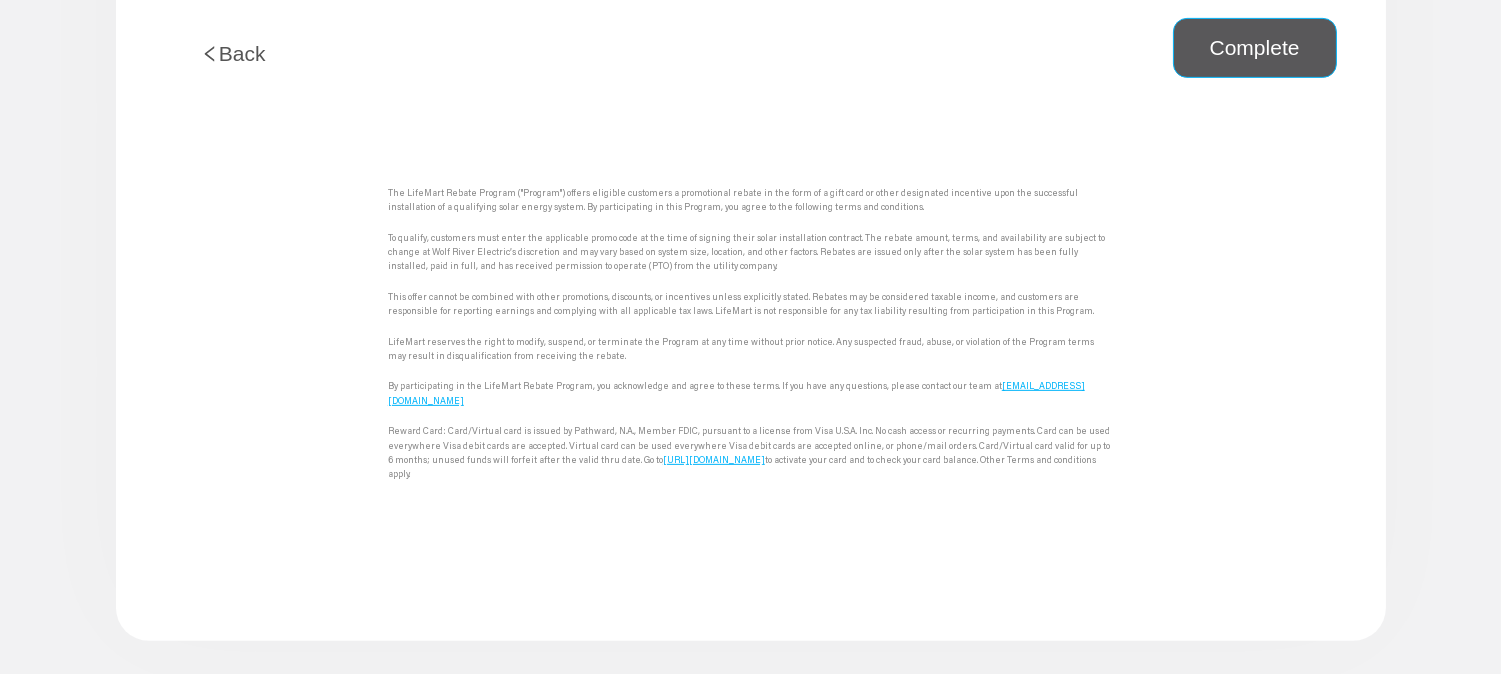 click on "Complete" at bounding box center [1255, 48] 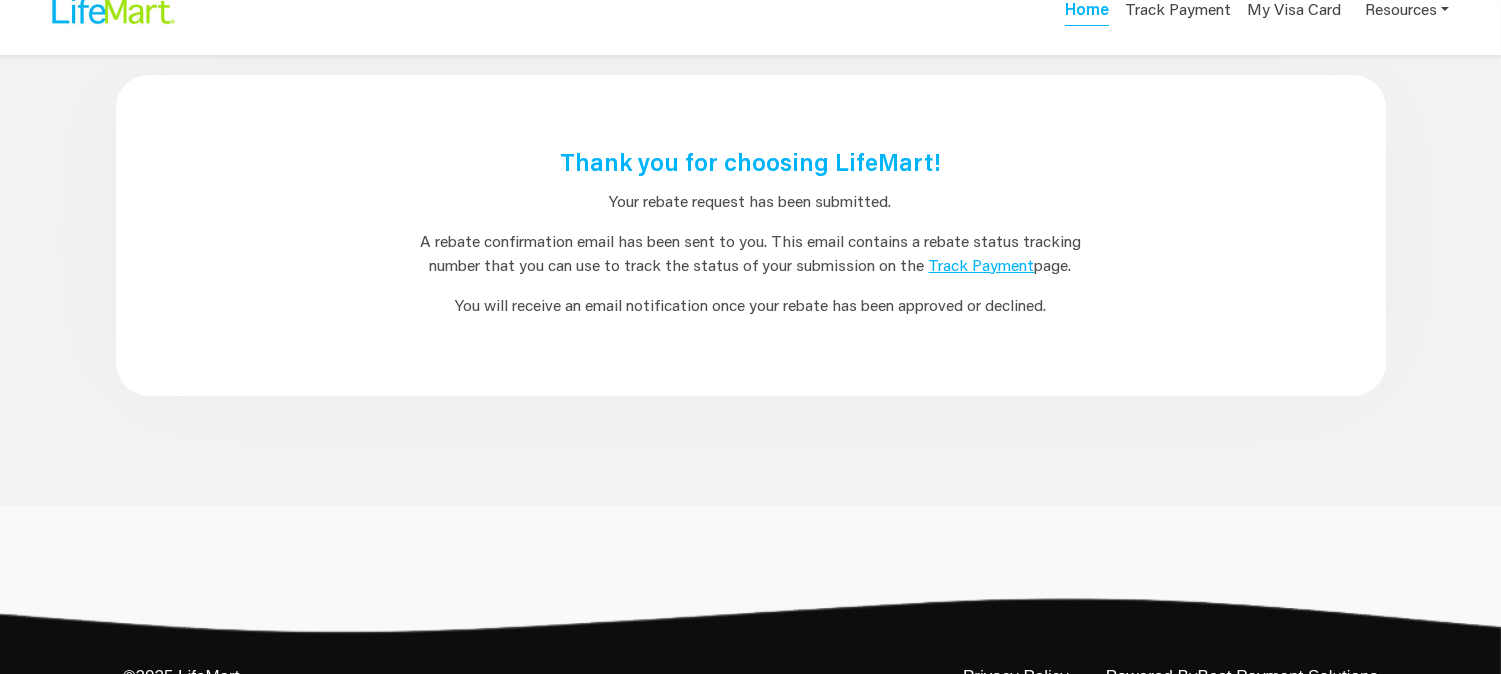 scroll, scrollTop: 0, scrollLeft: 0, axis: both 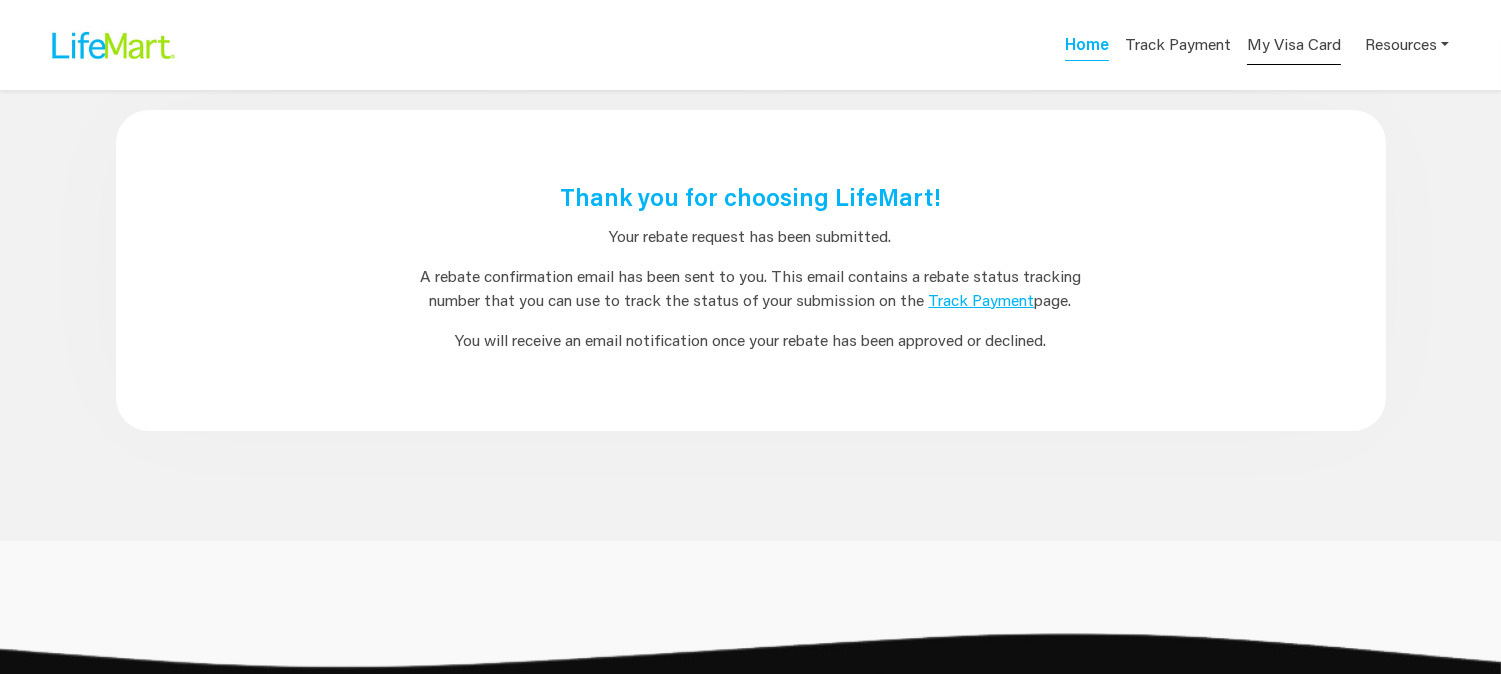 click on "My Visa Card" at bounding box center (1294, 44) 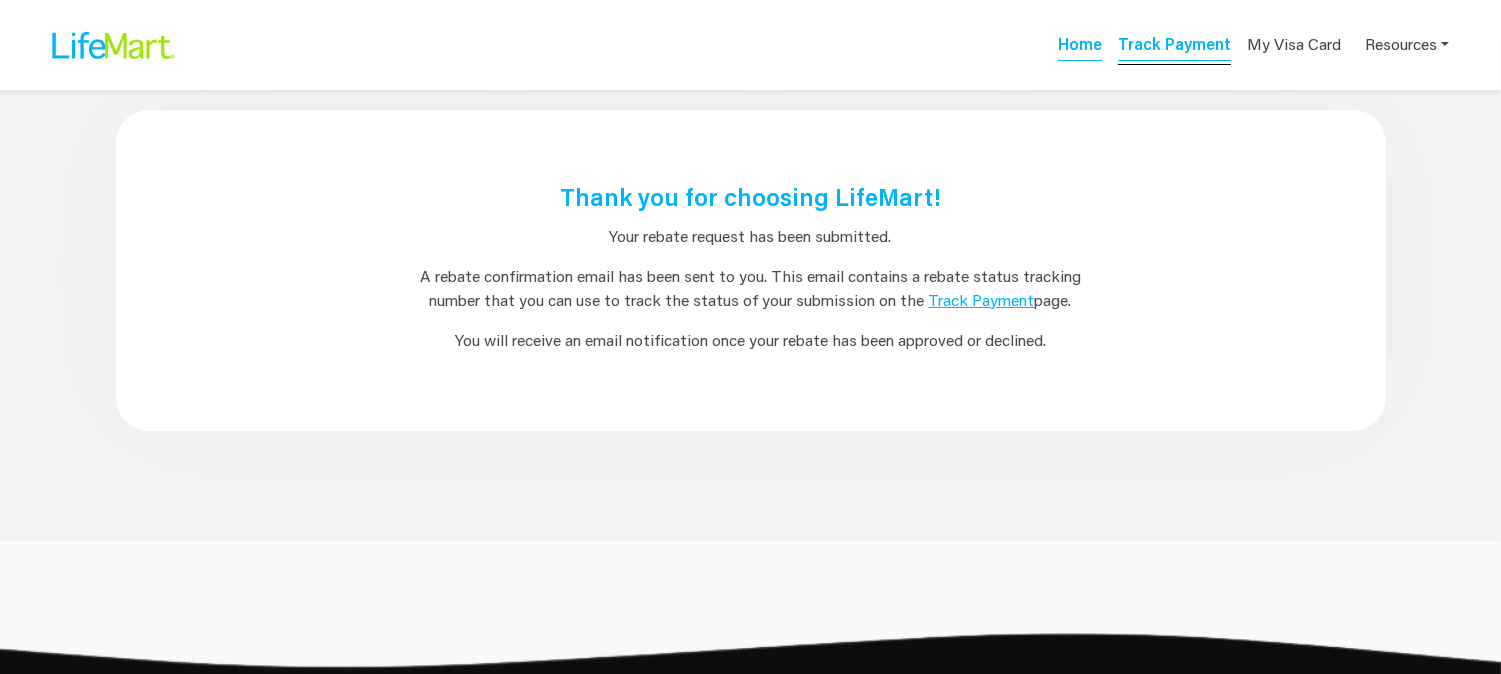 click on "Track Payment" at bounding box center (1174, 47) 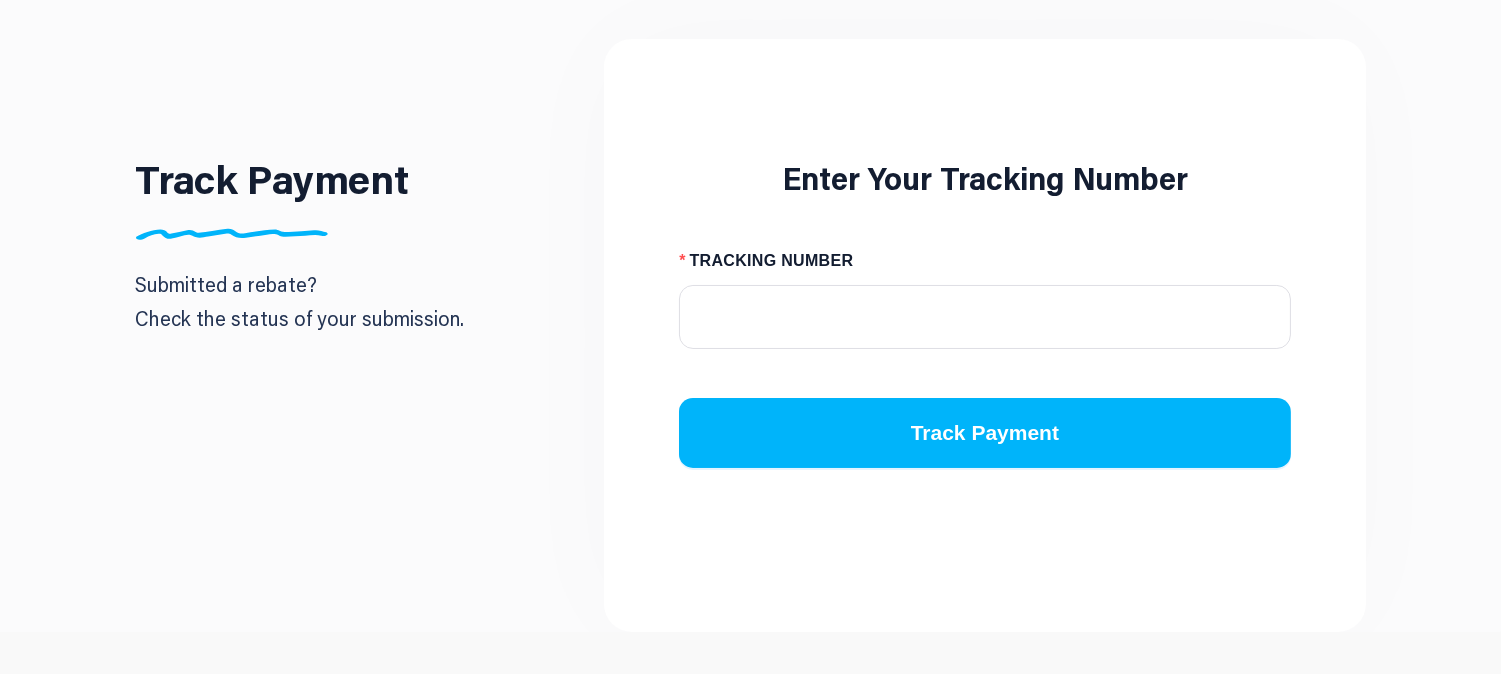 scroll, scrollTop: 0, scrollLeft: 0, axis: both 